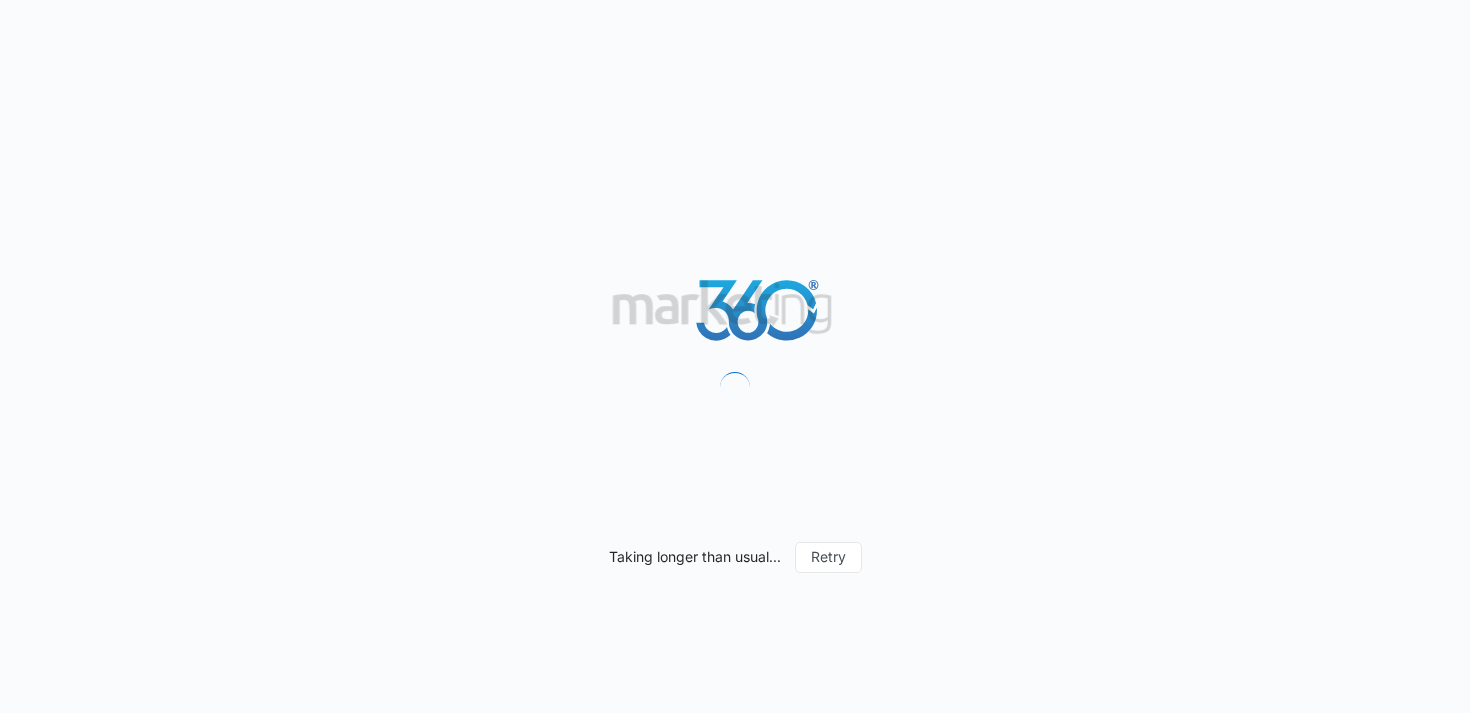 scroll, scrollTop: 0, scrollLeft: 0, axis: both 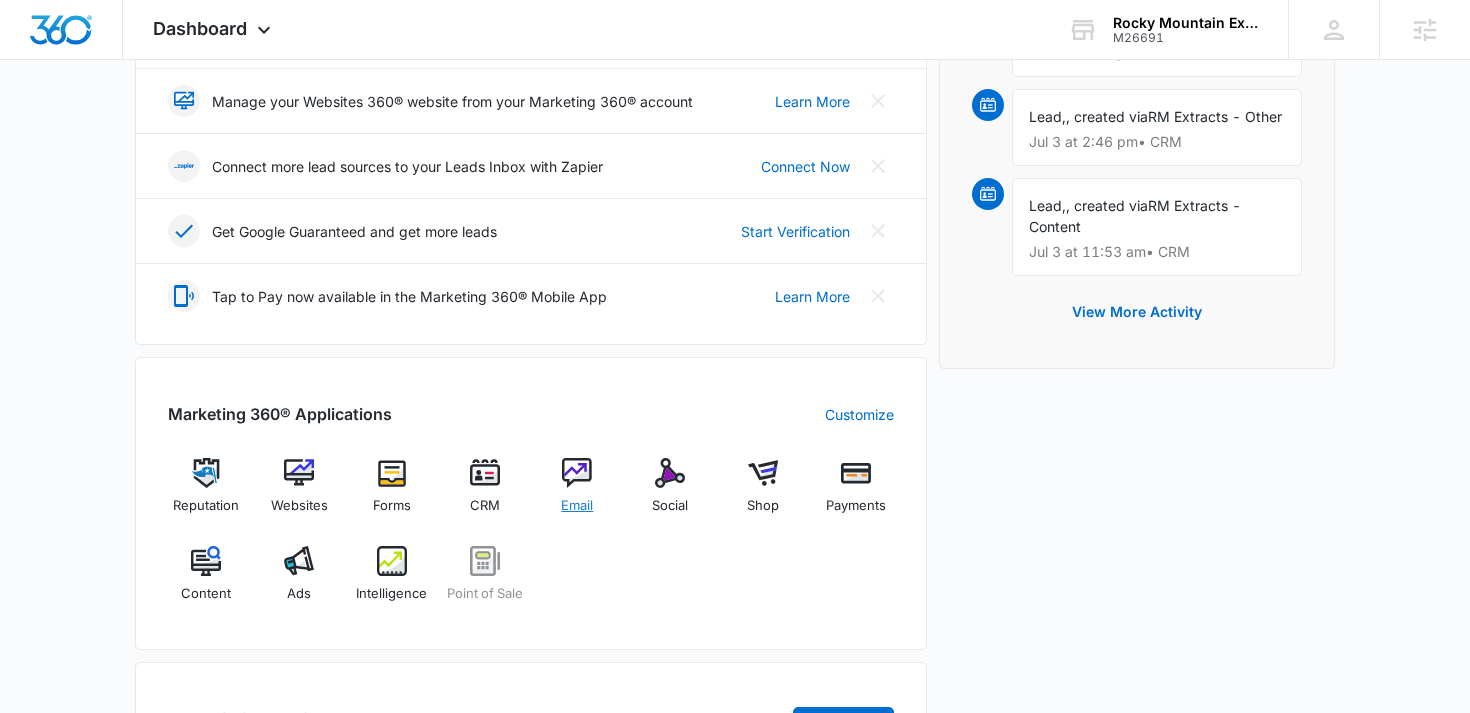 click at bounding box center (577, 473) 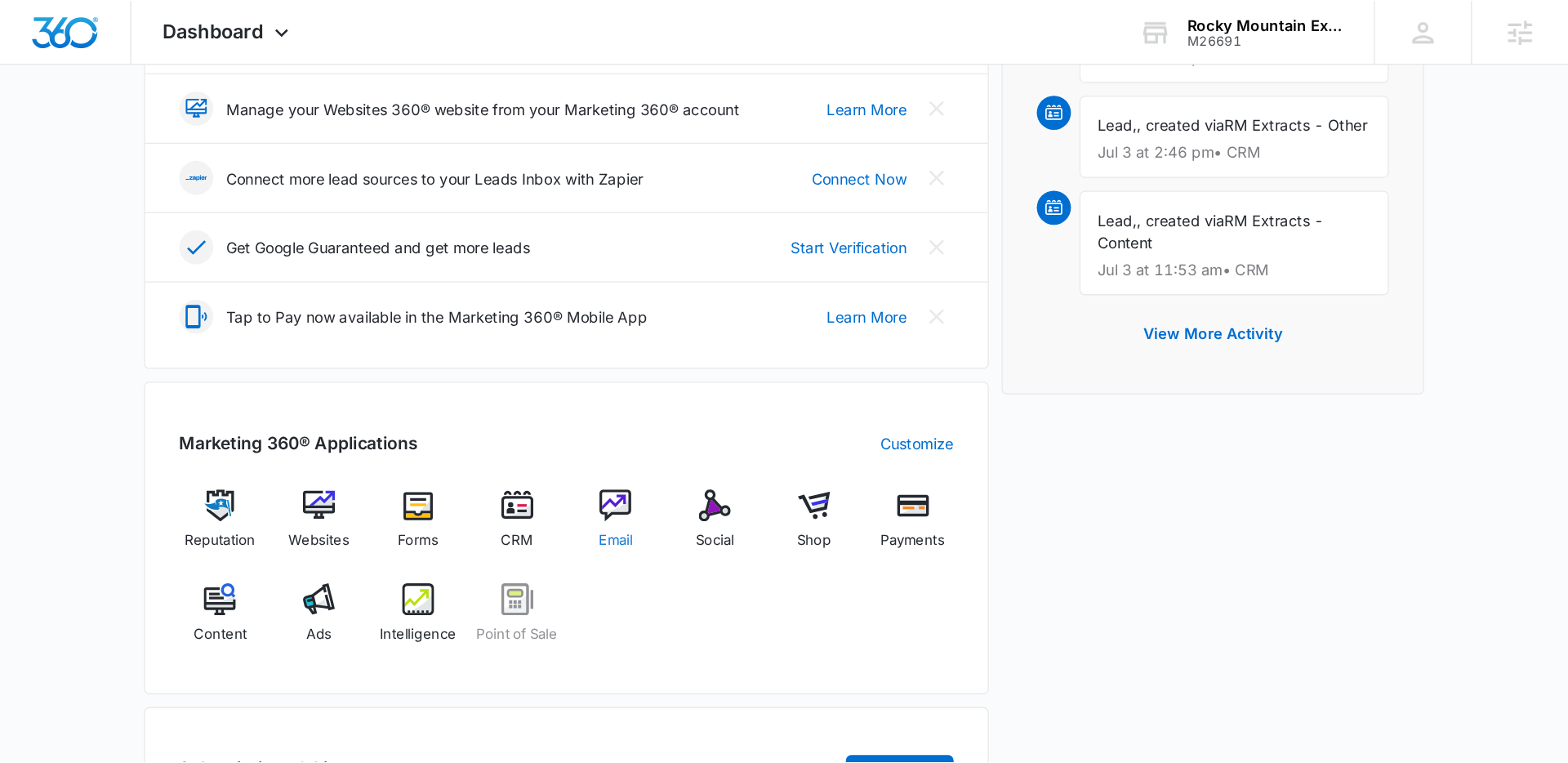scroll, scrollTop: 0, scrollLeft: 0, axis: both 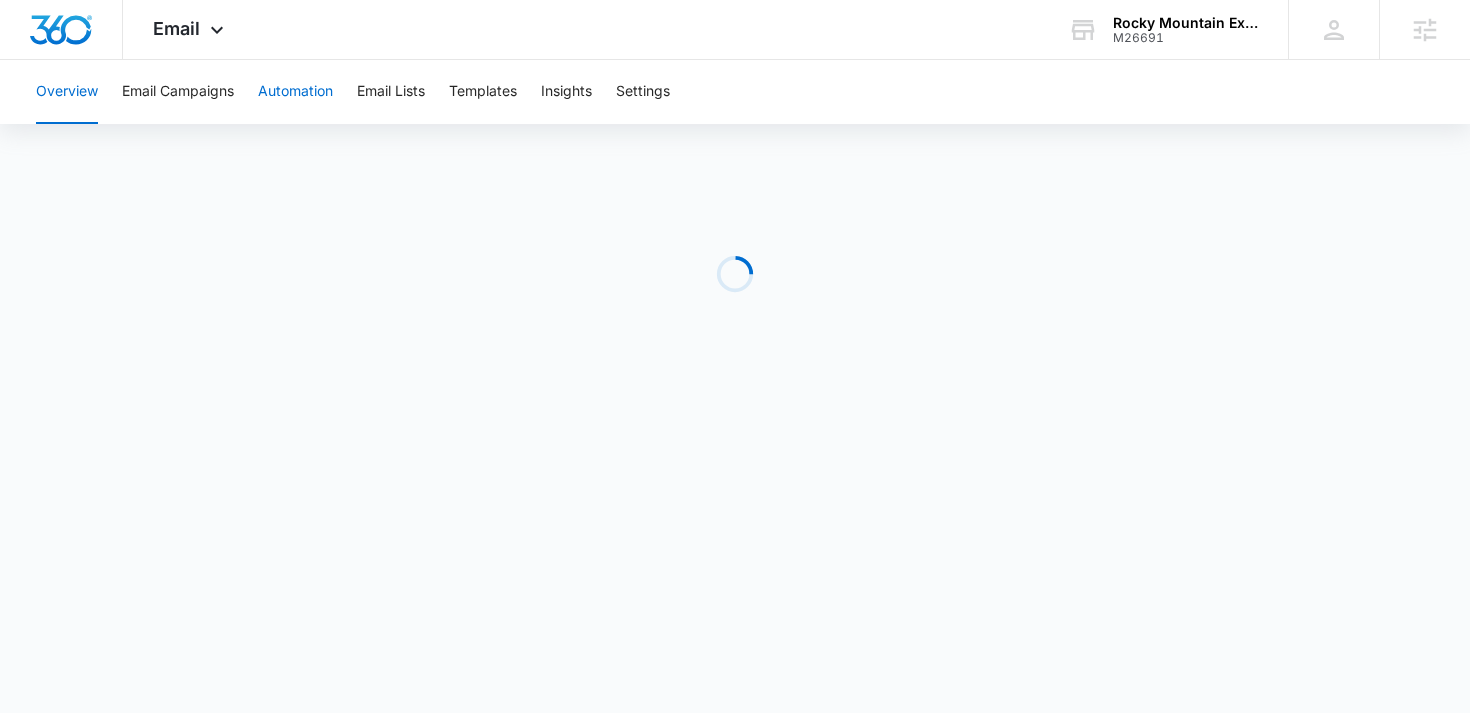 click on "Automation" at bounding box center (295, 92) 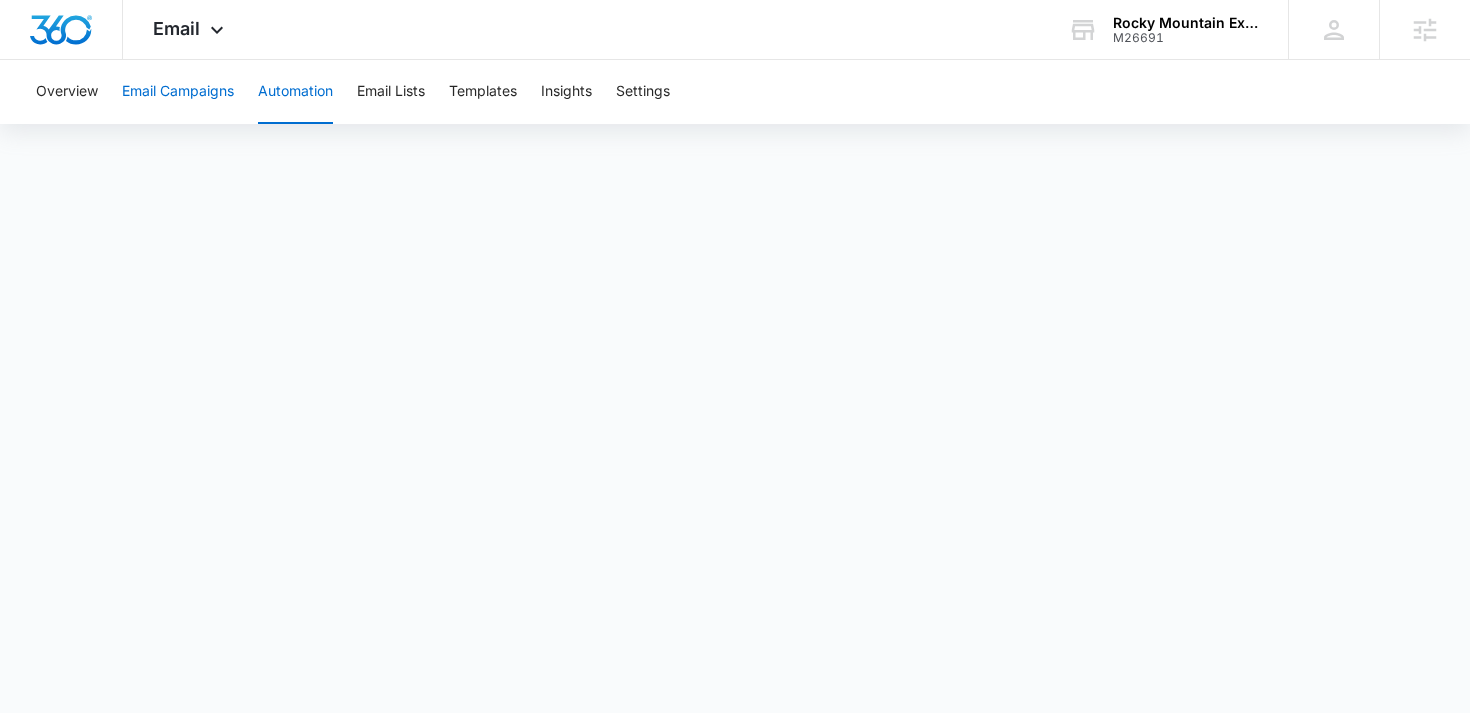 click on "Email Campaigns" at bounding box center [178, 92] 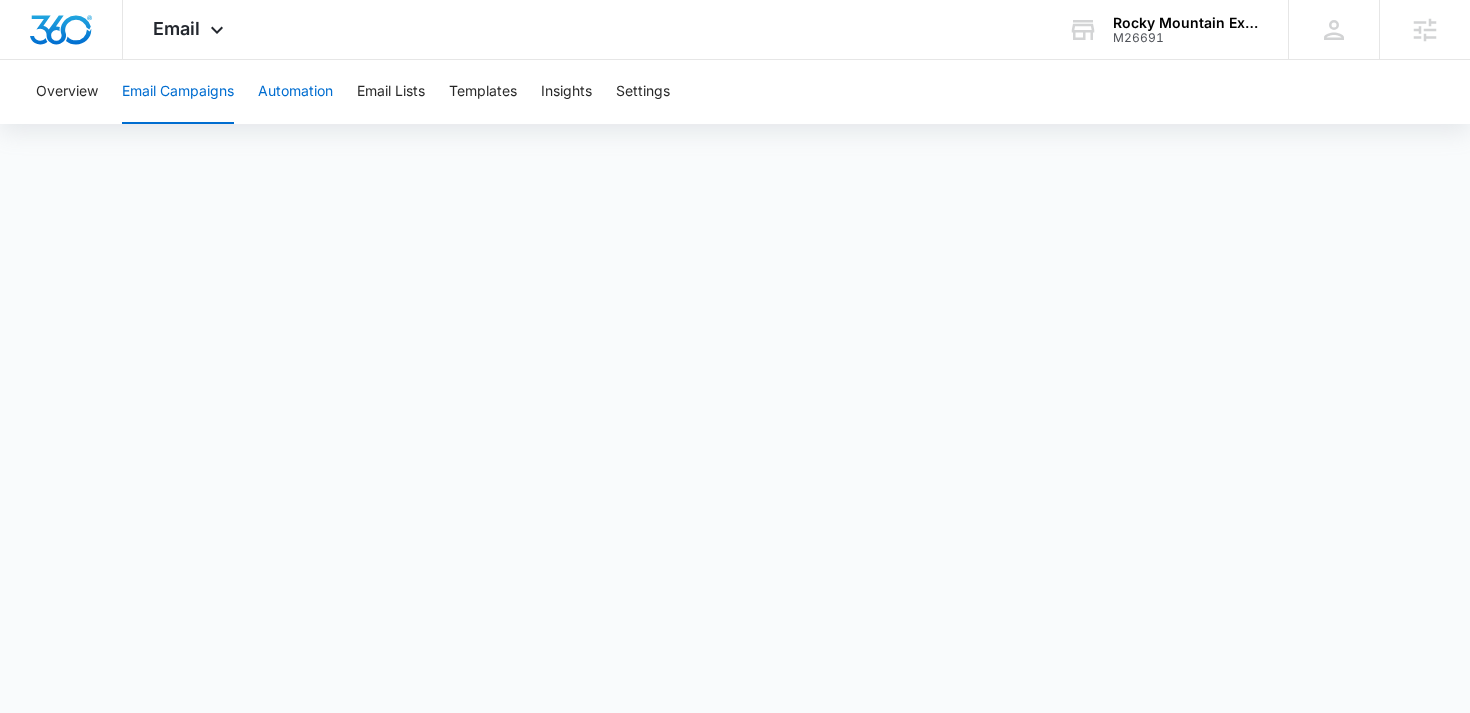 click on "Automation" at bounding box center [295, 92] 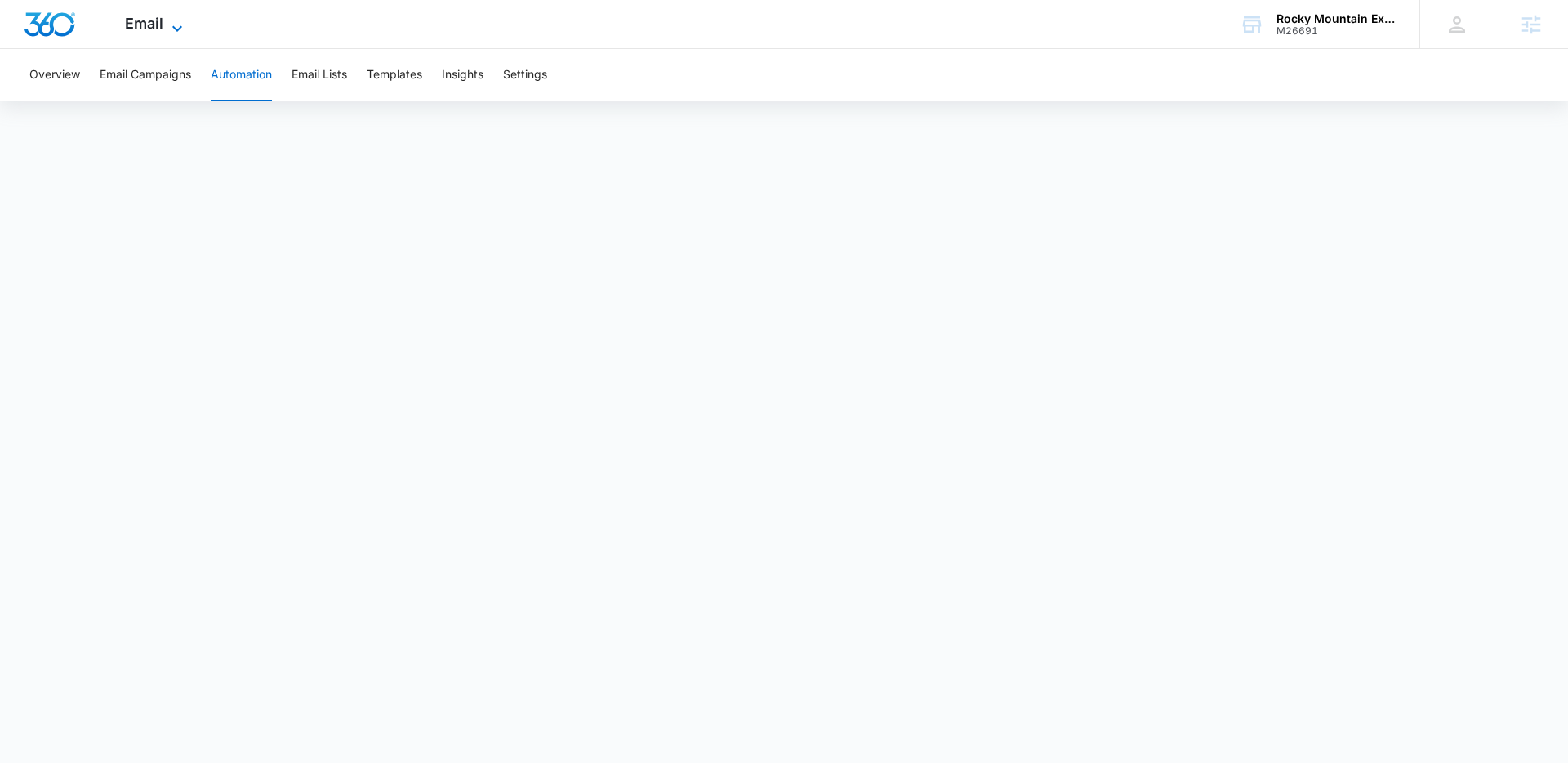 click on "Email" at bounding box center (144, 23) 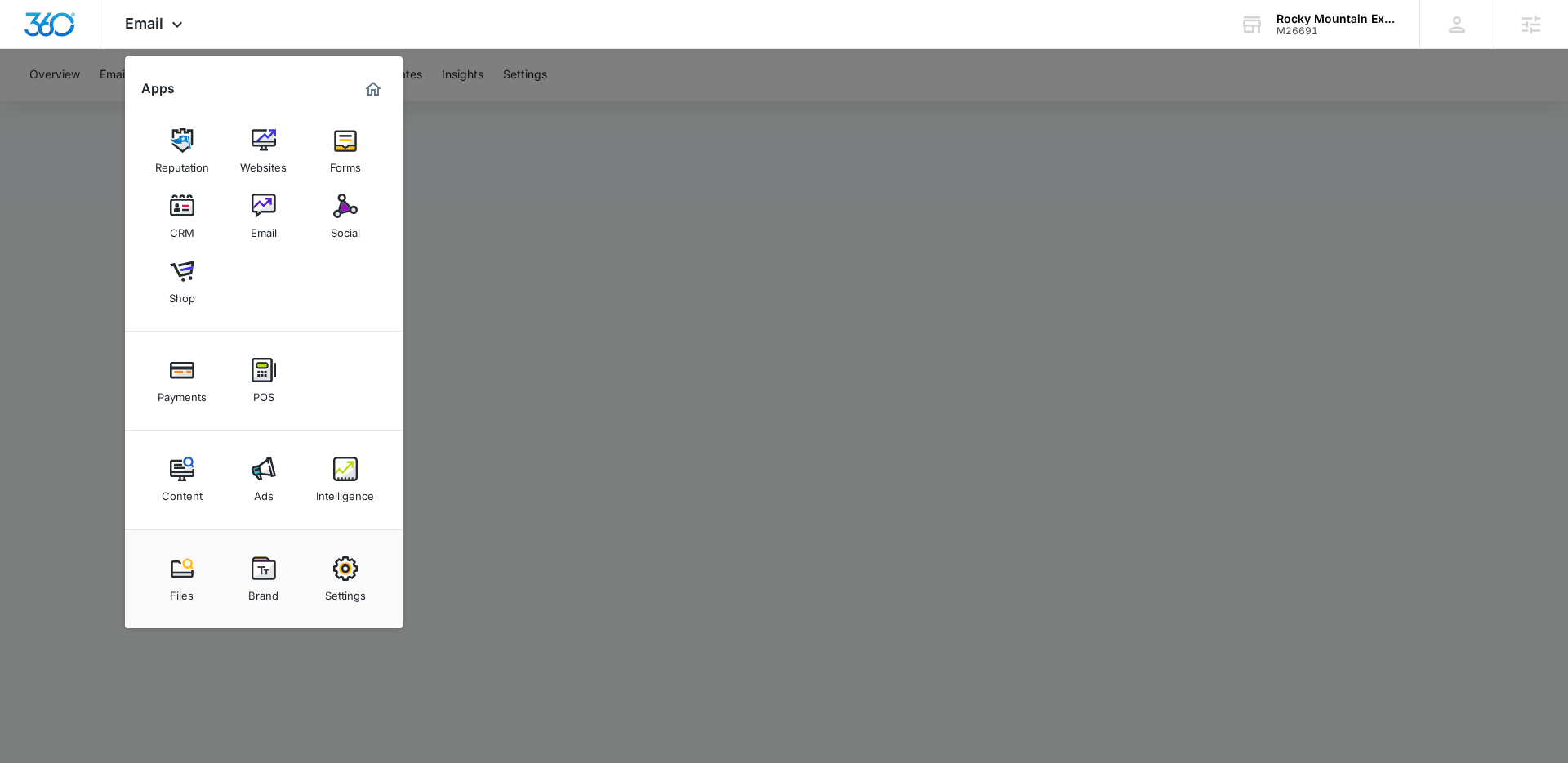 click at bounding box center [784, 382] 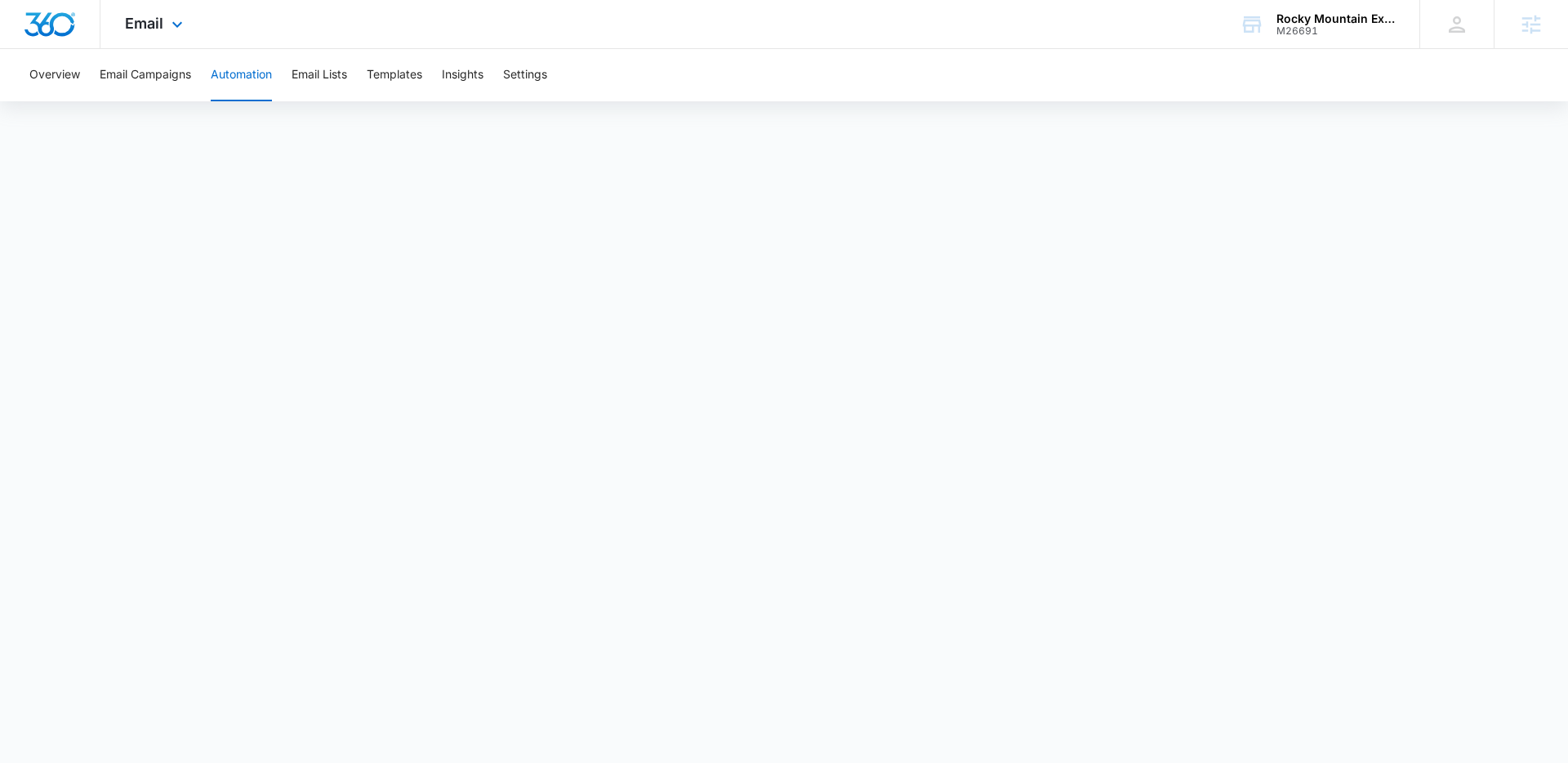 click on "Email Apps Reputation Websites Forms CRM Email Social Shop Payments POS Content Ads Intelligence Files Brand Settings" at bounding box center (156, 24) 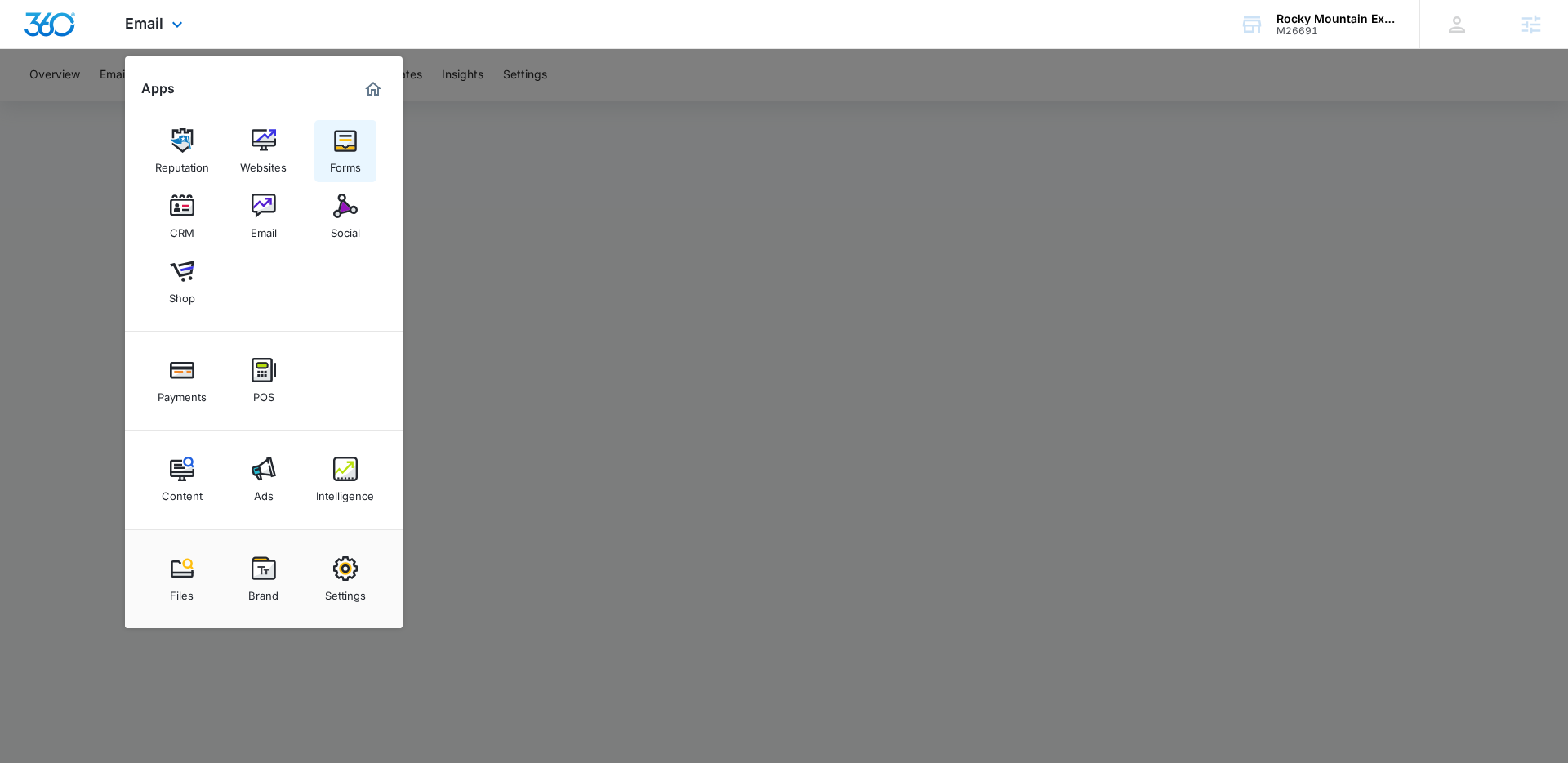 click on "Forms" at bounding box center [345, 163] 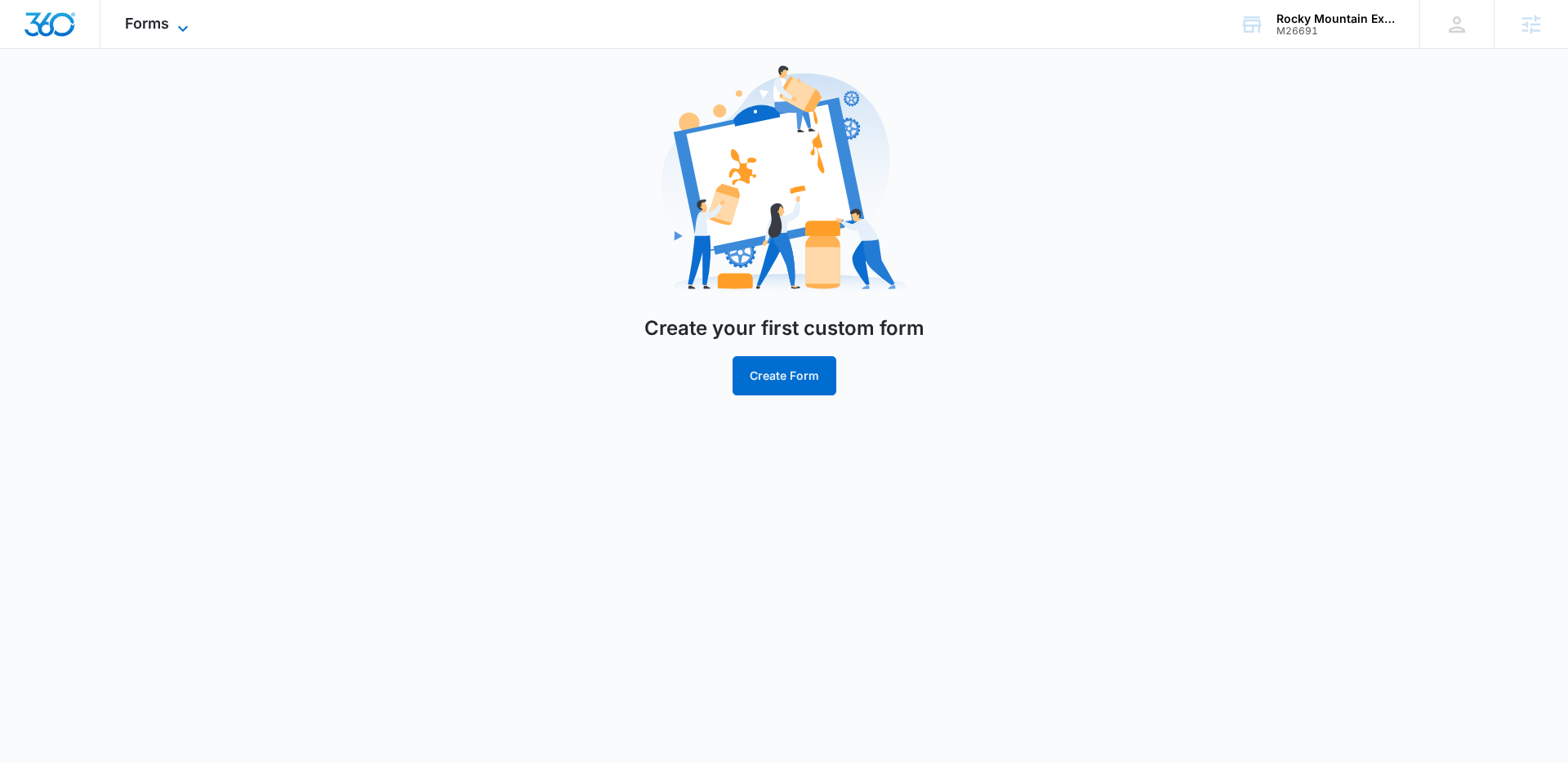 click at bounding box center [183, 29] 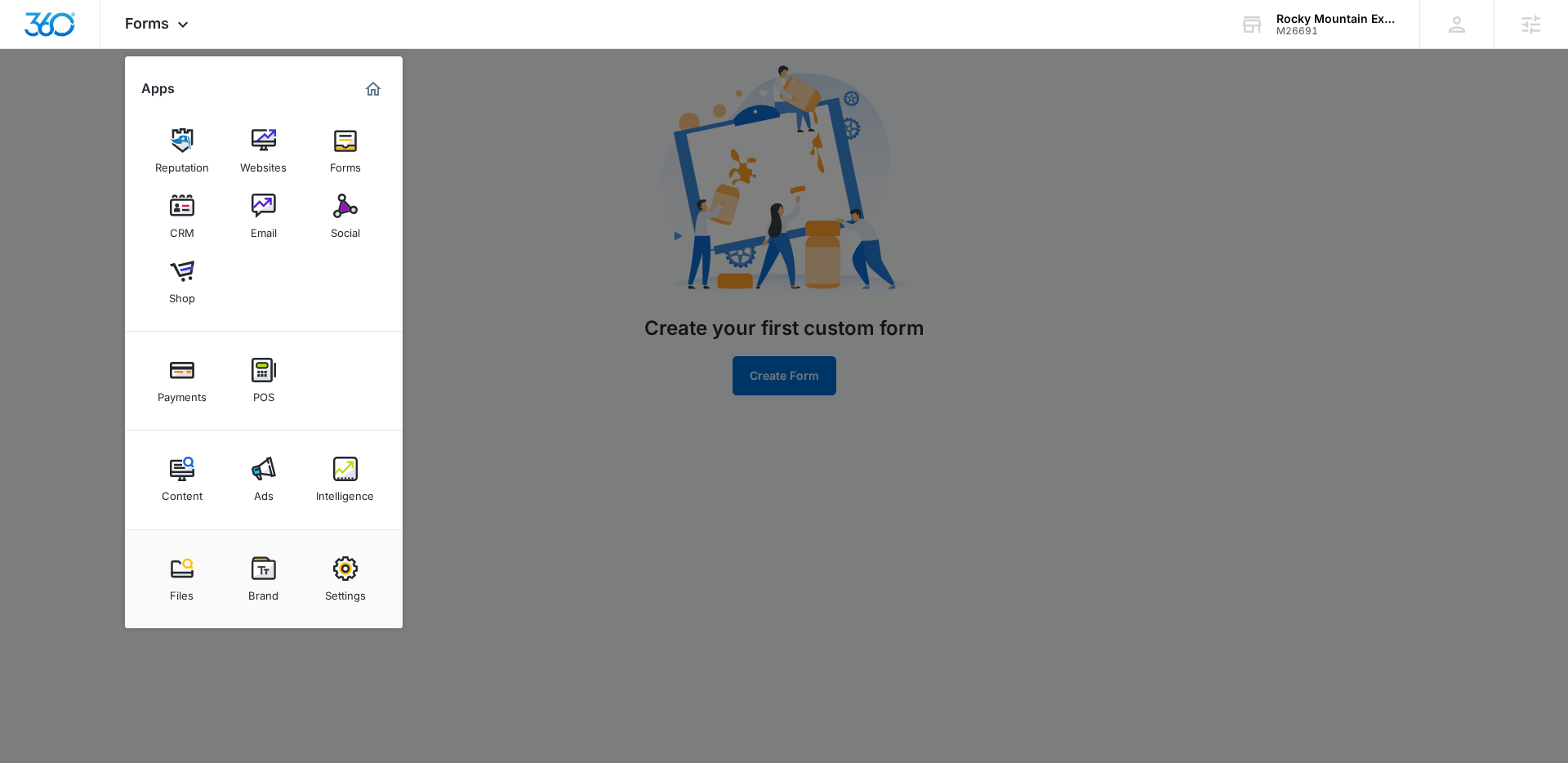 click at bounding box center [784, 382] 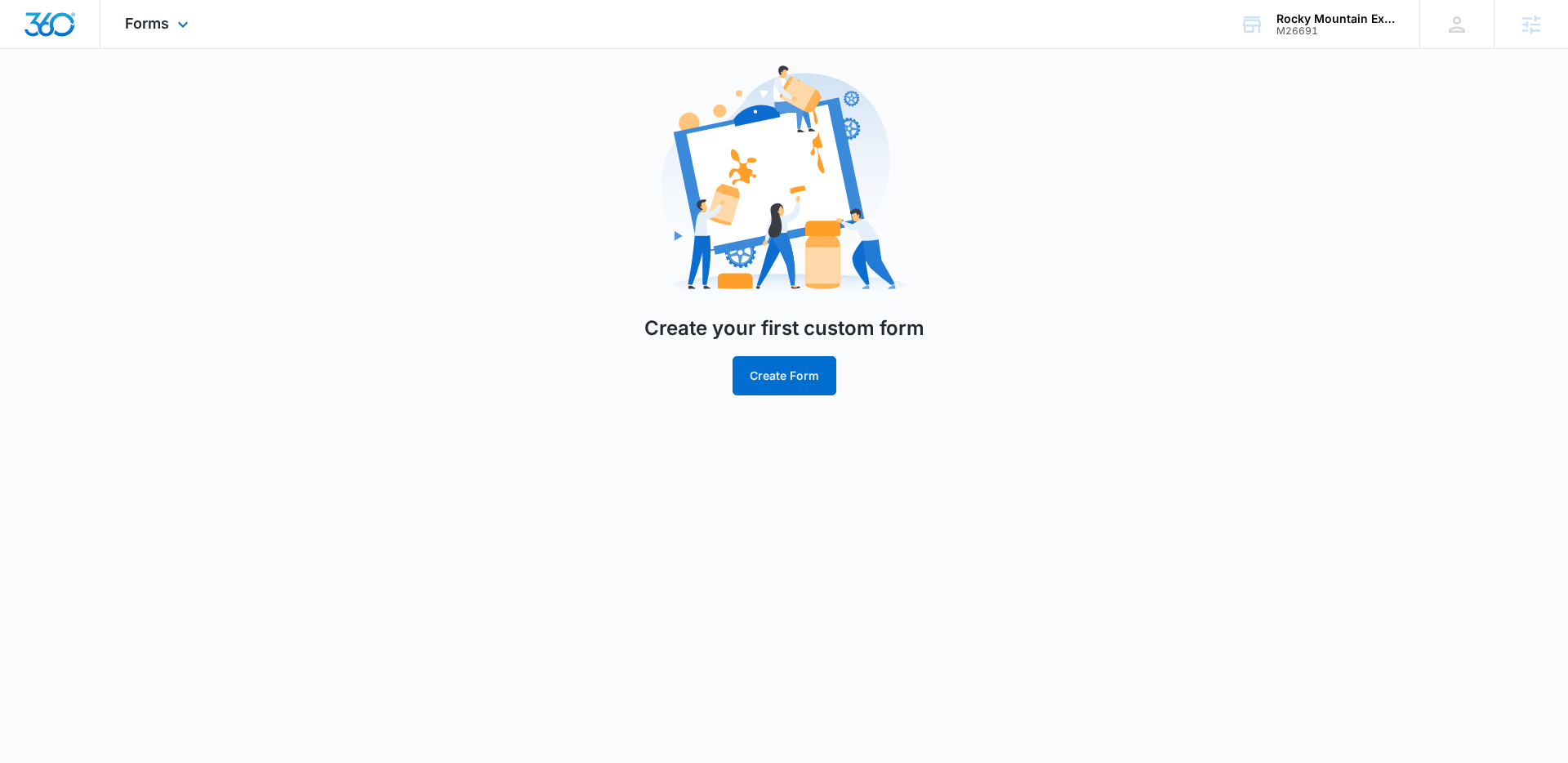 click on "Forms Apps Reputation Websites Forms CRM Email Social Shop Payments POS Content Ads Intelligence Files Brand Settings" at bounding box center (158, 24) 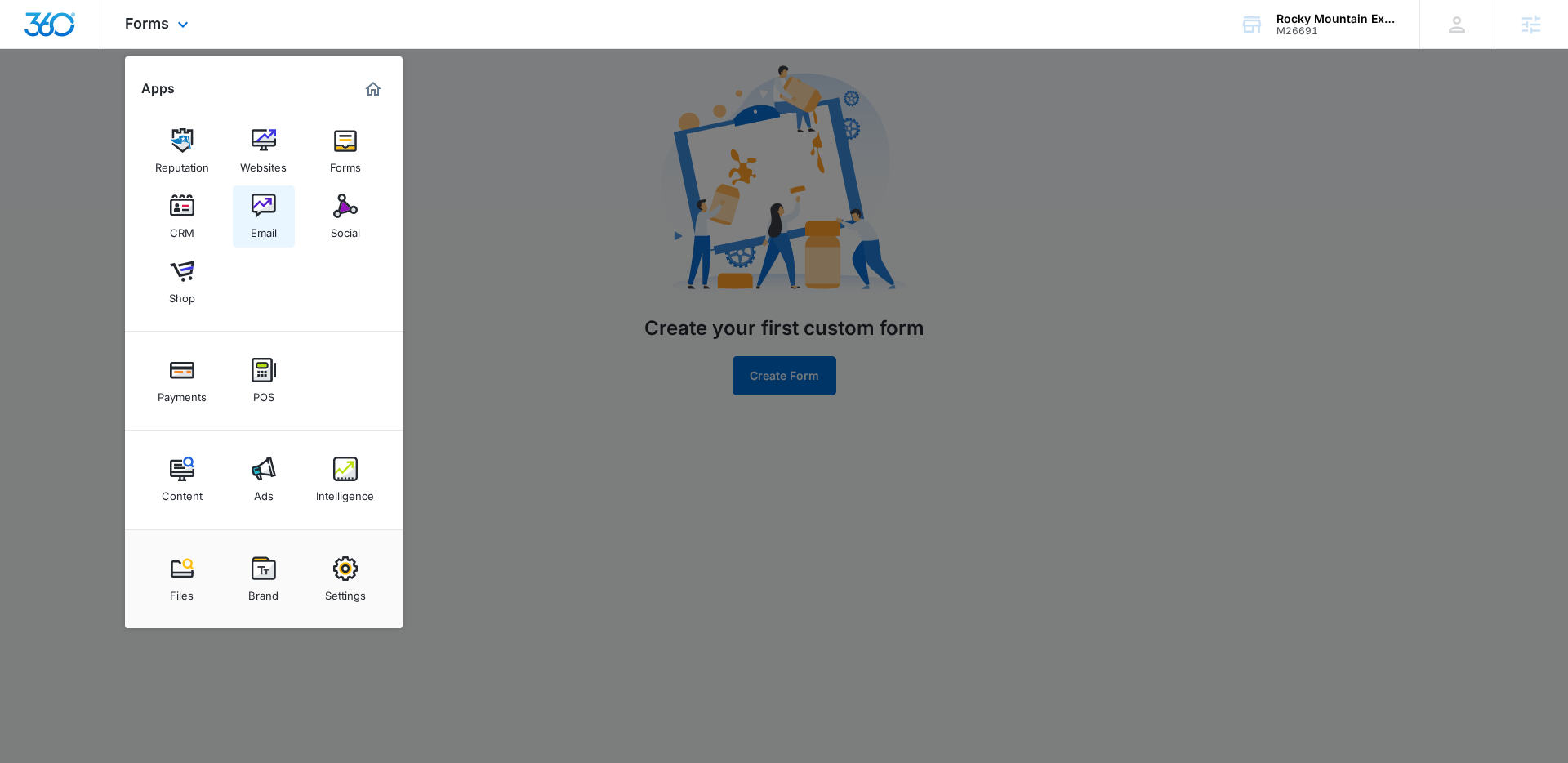 click at bounding box center (264, 206) 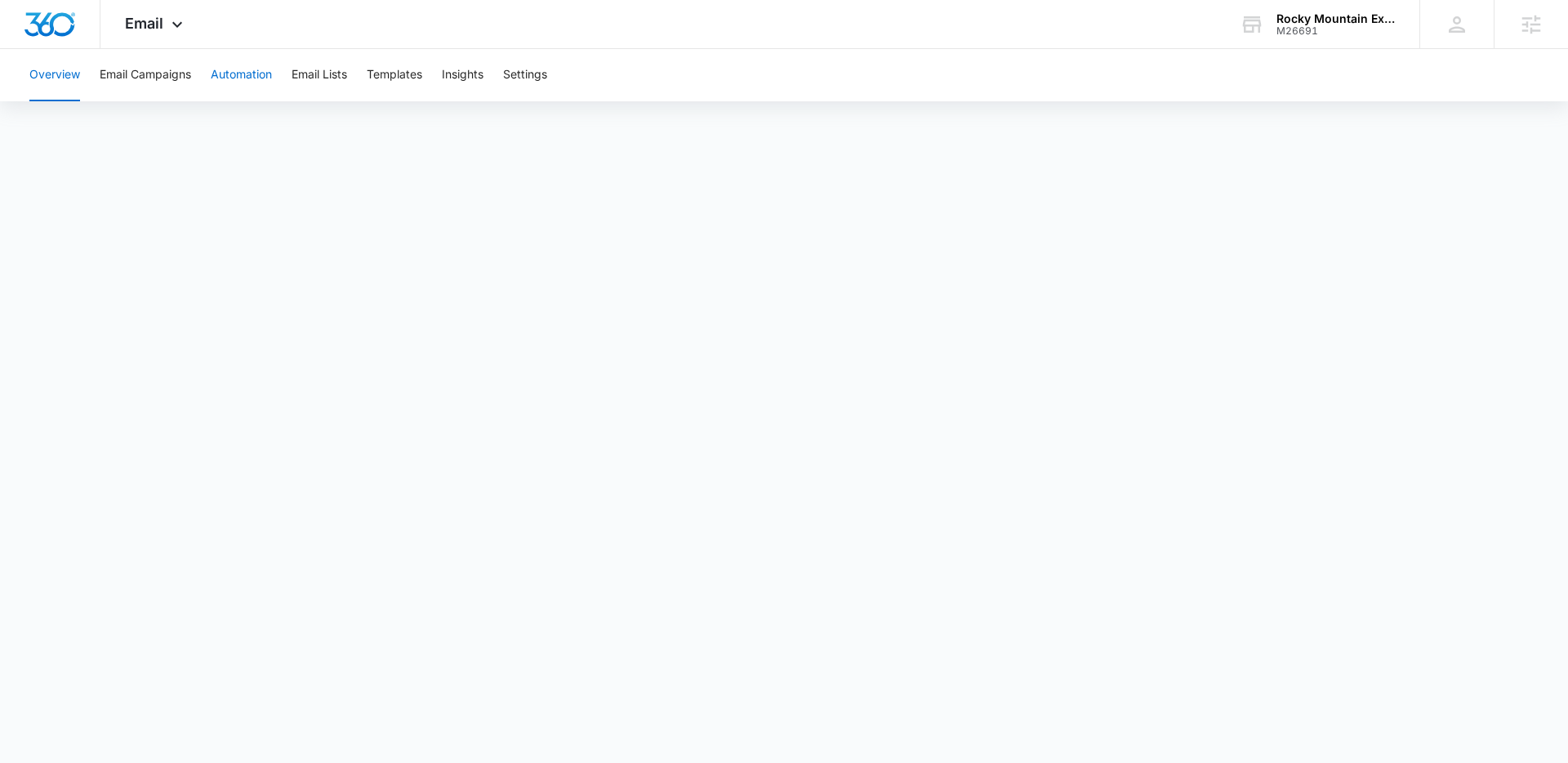 click on "Automation" at bounding box center (241, 75) 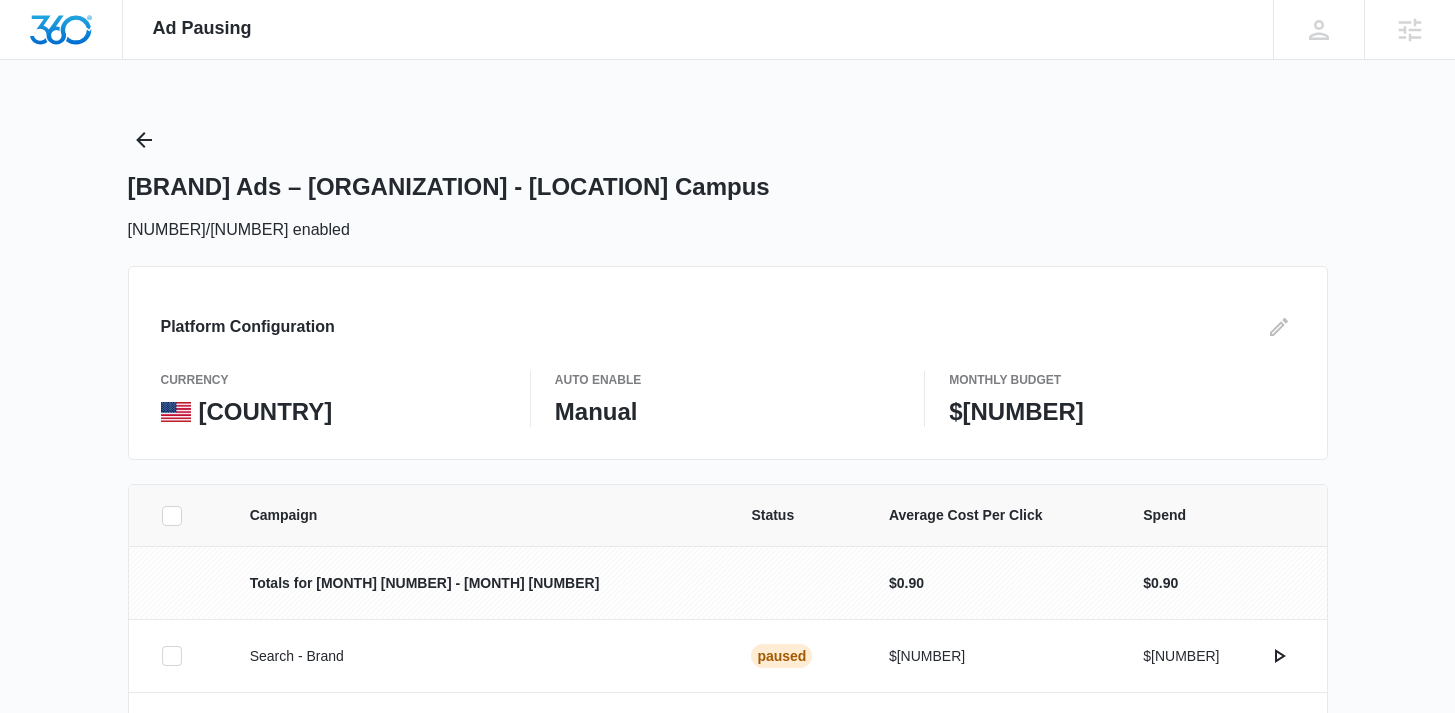 scroll, scrollTop: 0, scrollLeft: 0, axis: both 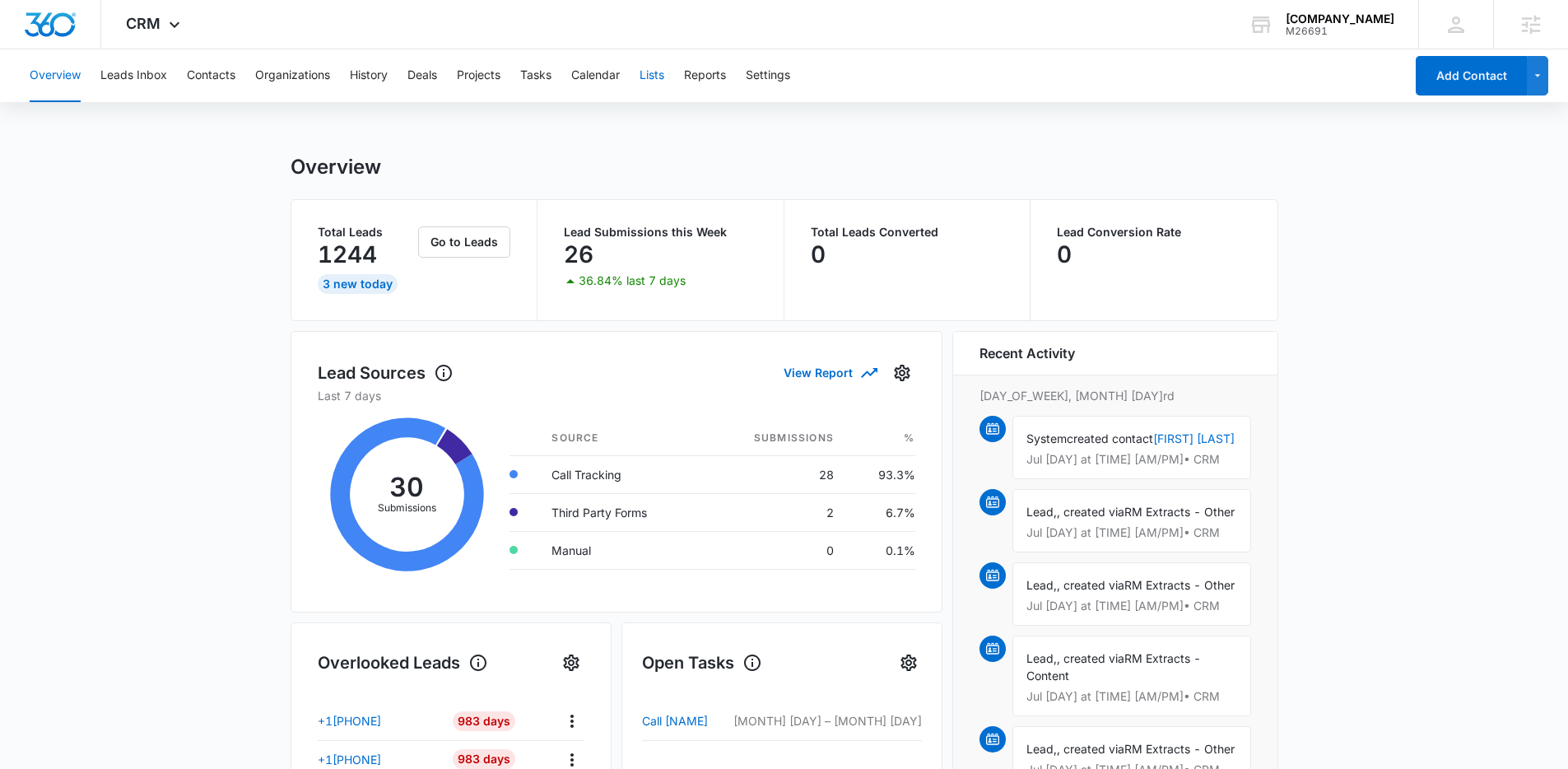click on "Lists" at bounding box center [652, 76] 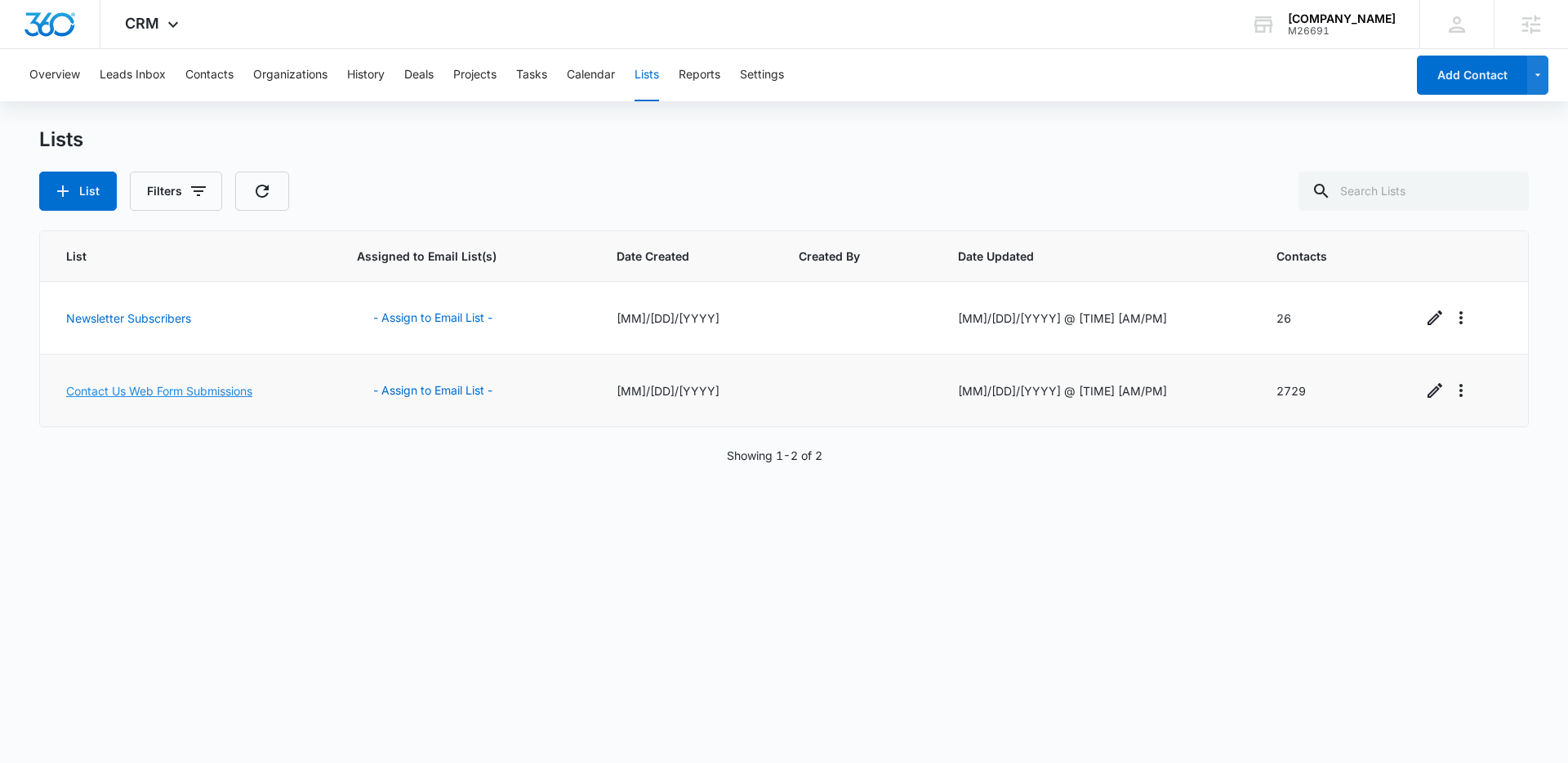 click on "Contact Us Web Form Submissions" at bounding box center (159, 390) 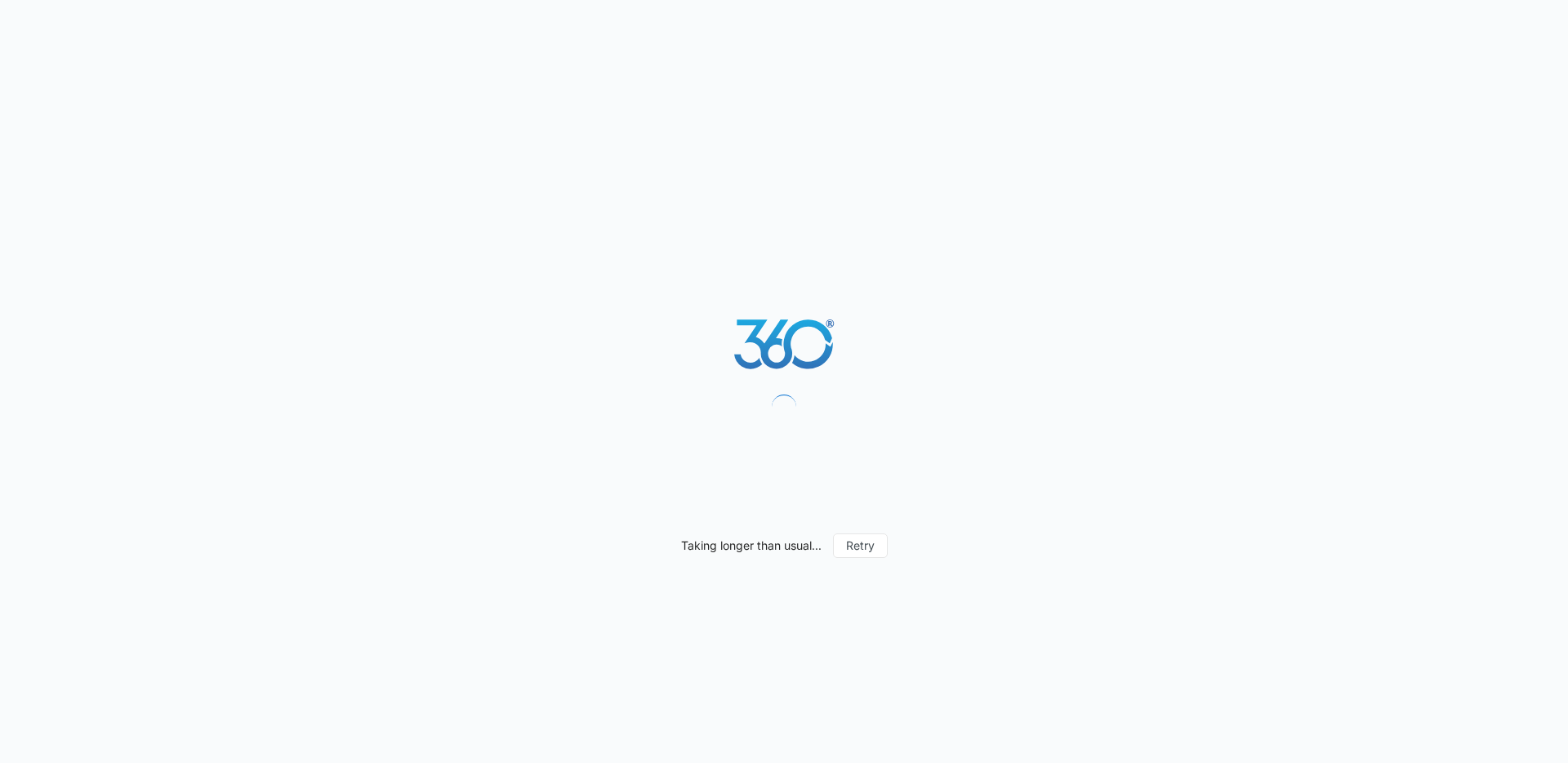 scroll, scrollTop: 0, scrollLeft: 0, axis: both 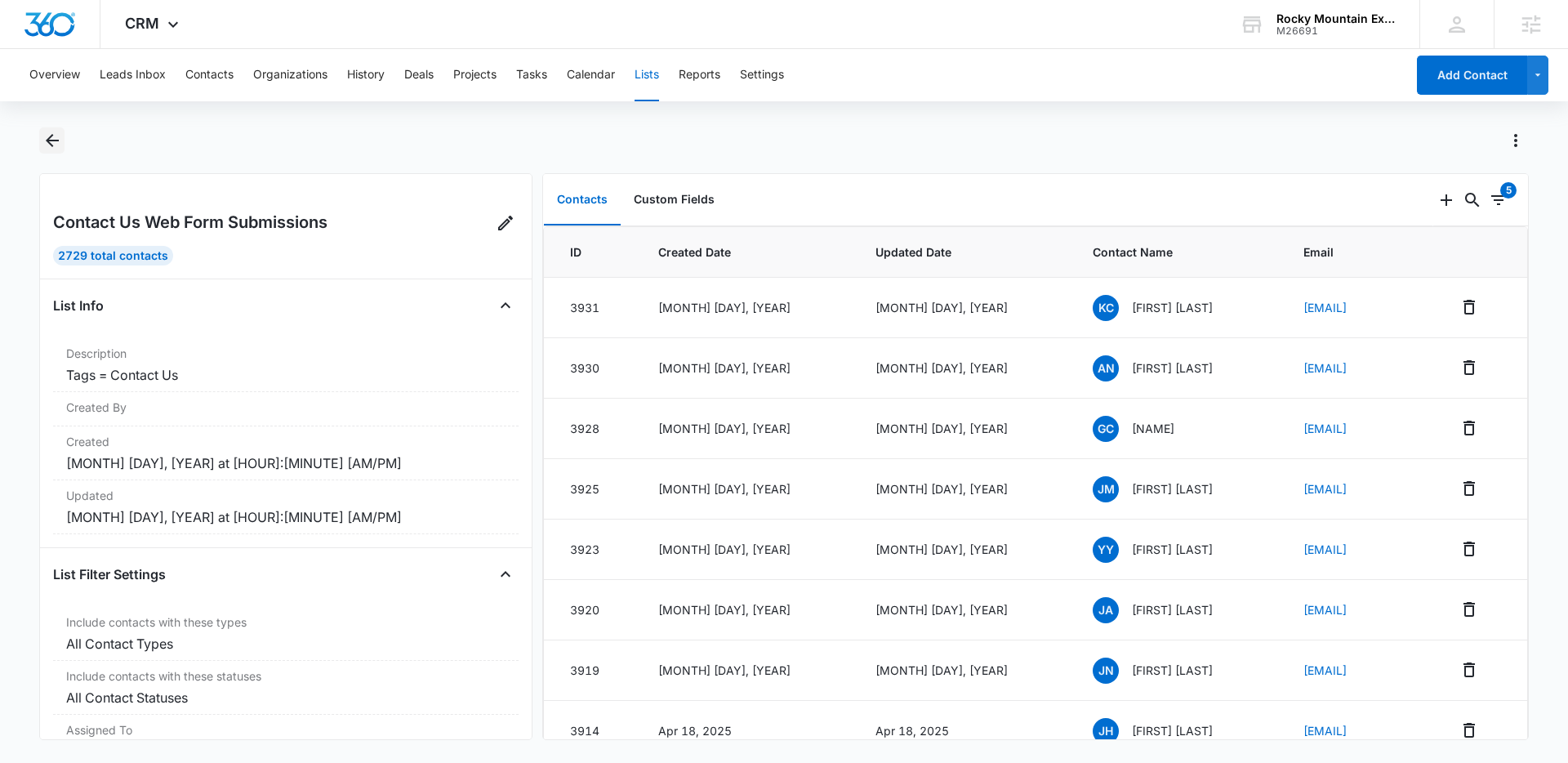 click at bounding box center (52, 141) 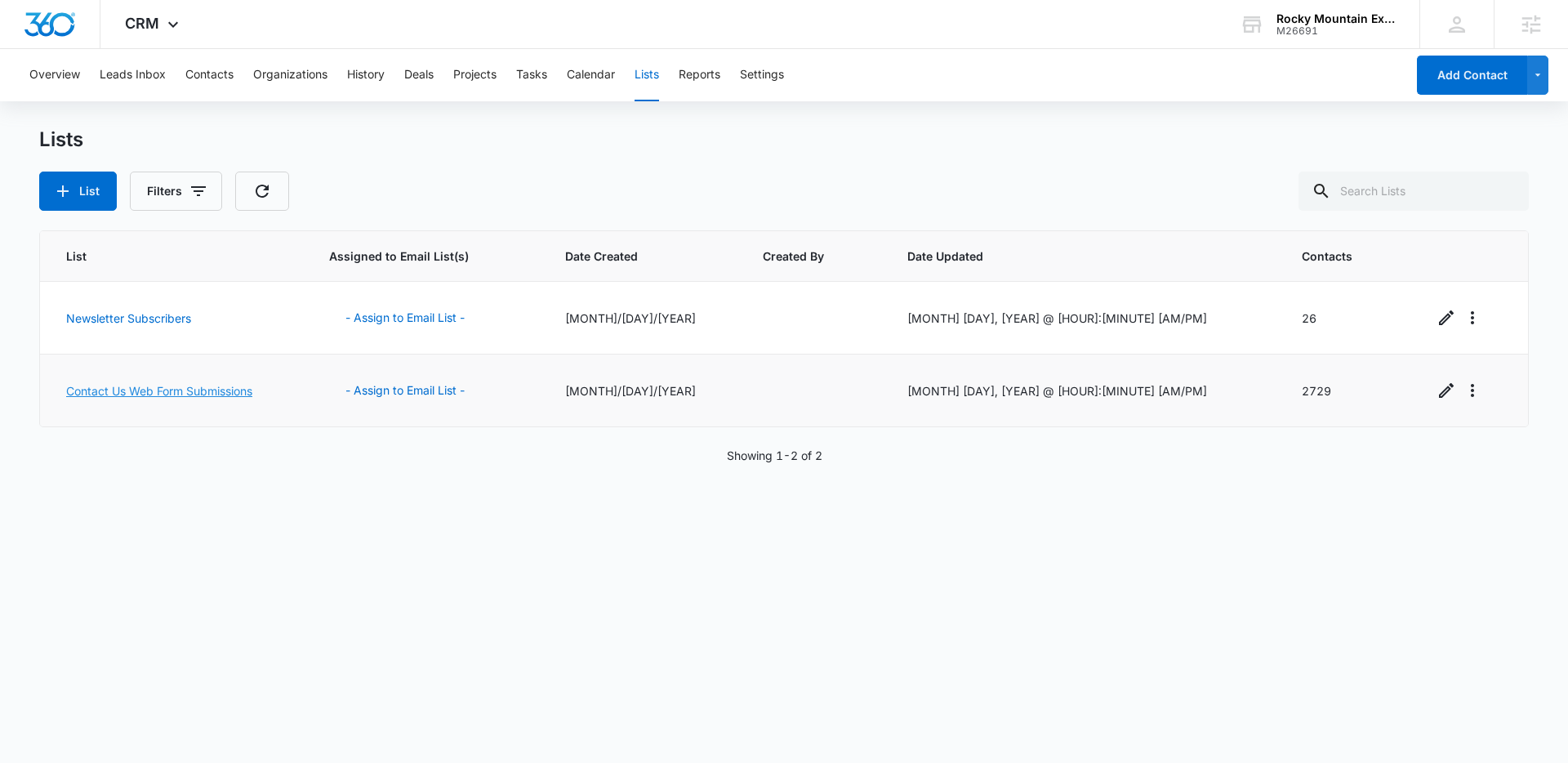 click on "Contact Us Web Form Submissions" at bounding box center [159, 390] 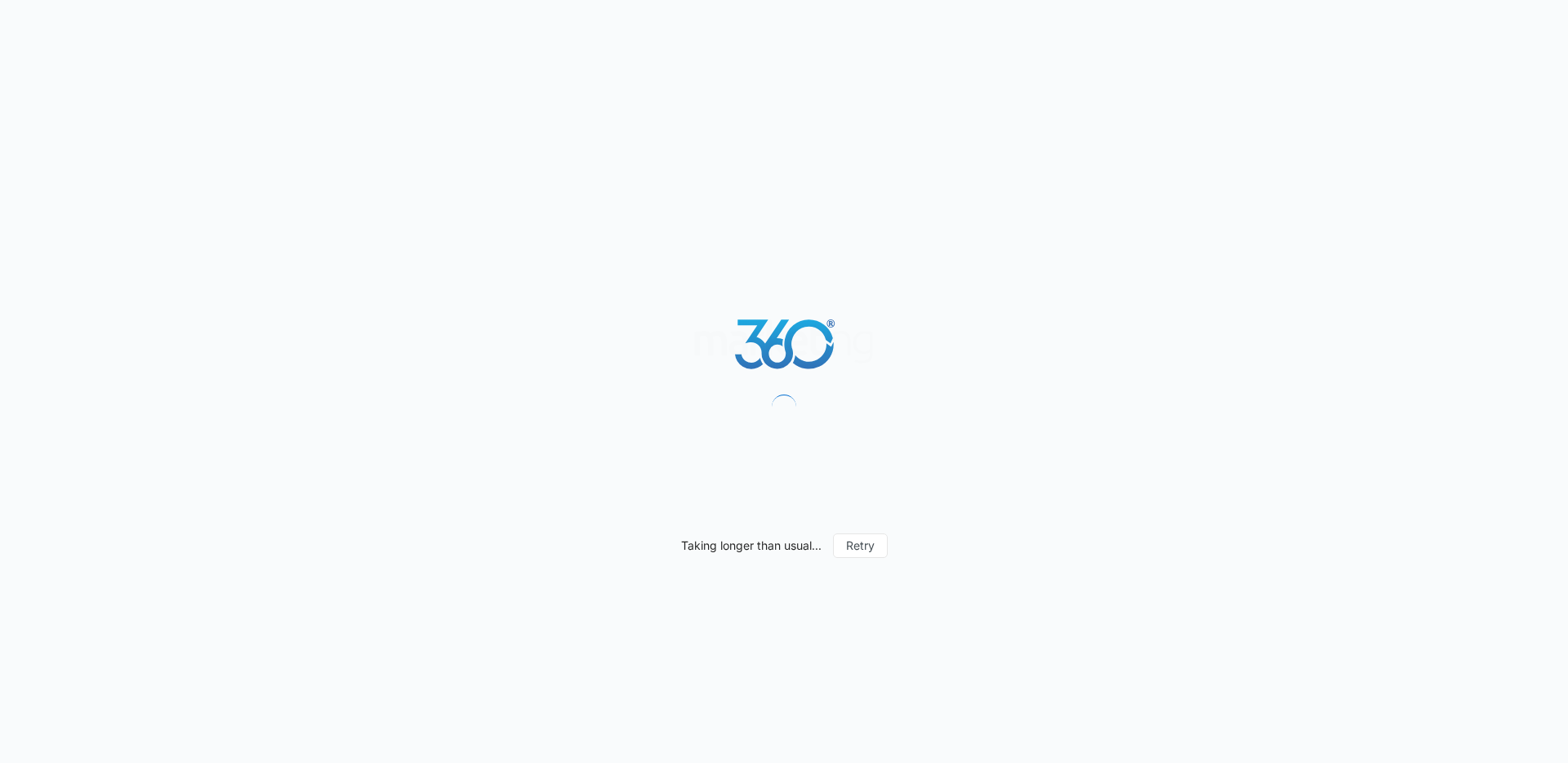 scroll, scrollTop: 0, scrollLeft: 0, axis: both 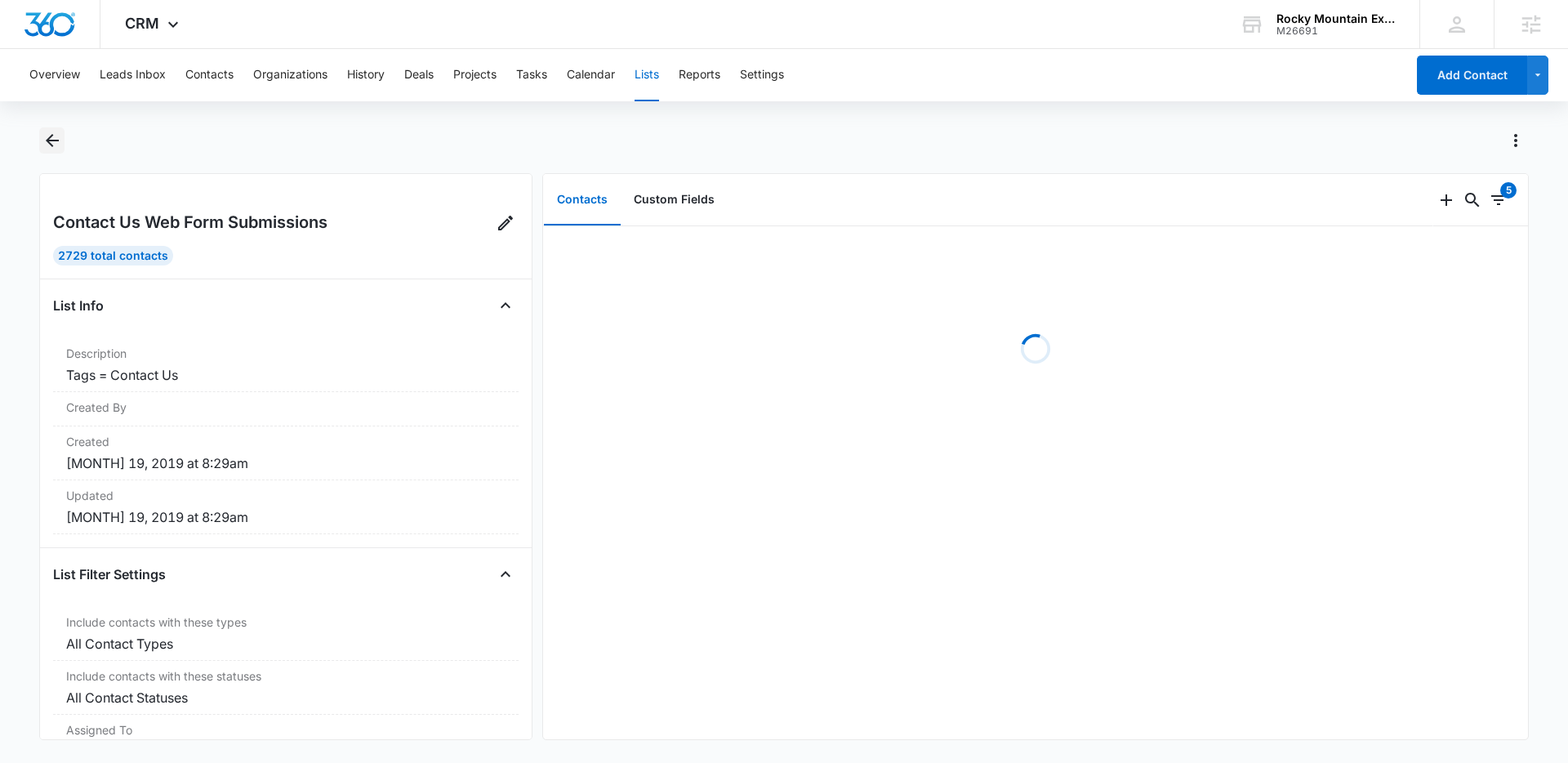 click at bounding box center (52, 141) 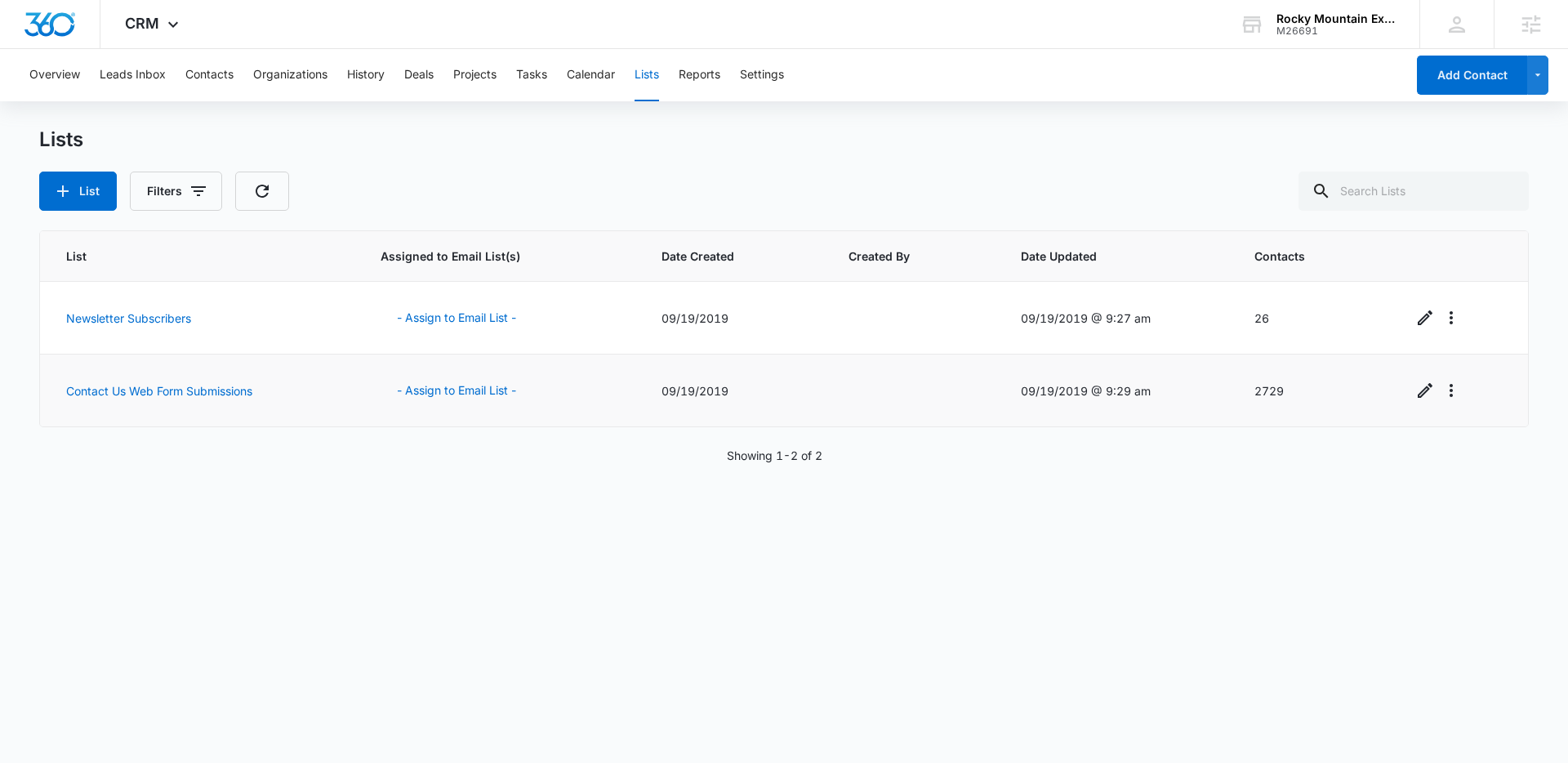 click on "Contact Us Web Form Submissions" at bounding box center (200, 318) 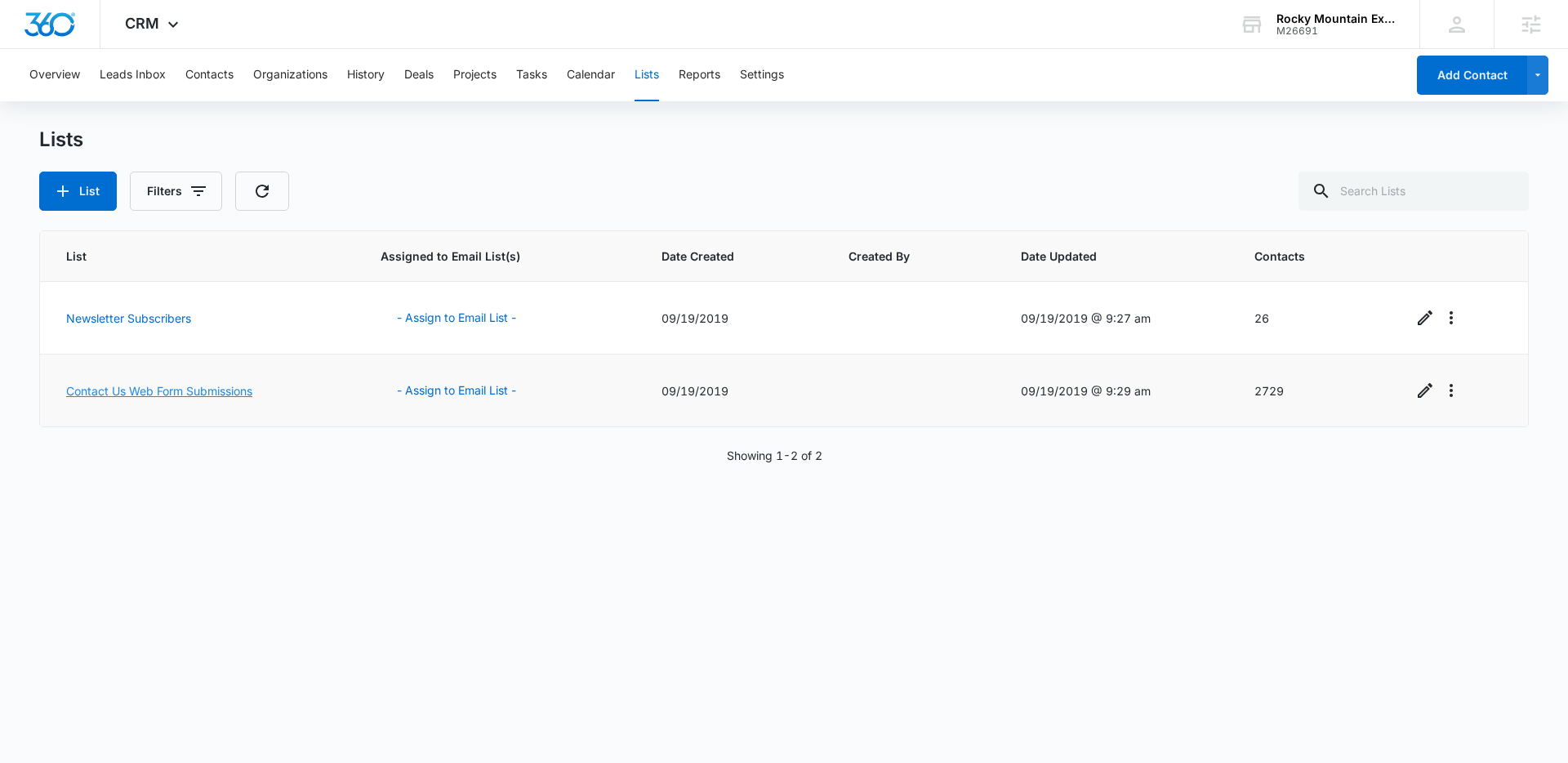 click on "Contact Us Web Form Submissions" at bounding box center [159, 390] 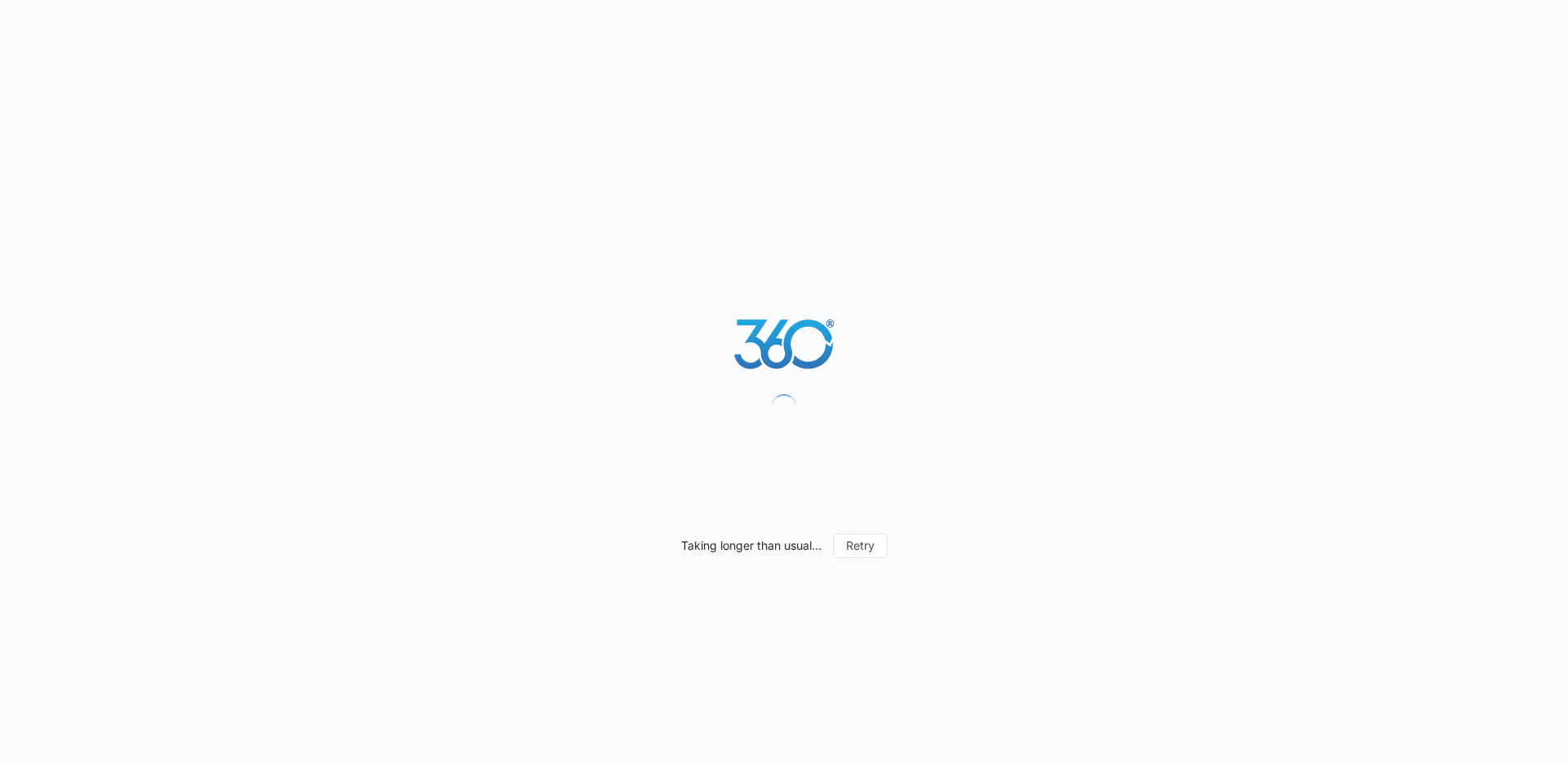 scroll, scrollTop: 0, scrollLeft: 0, axis: both 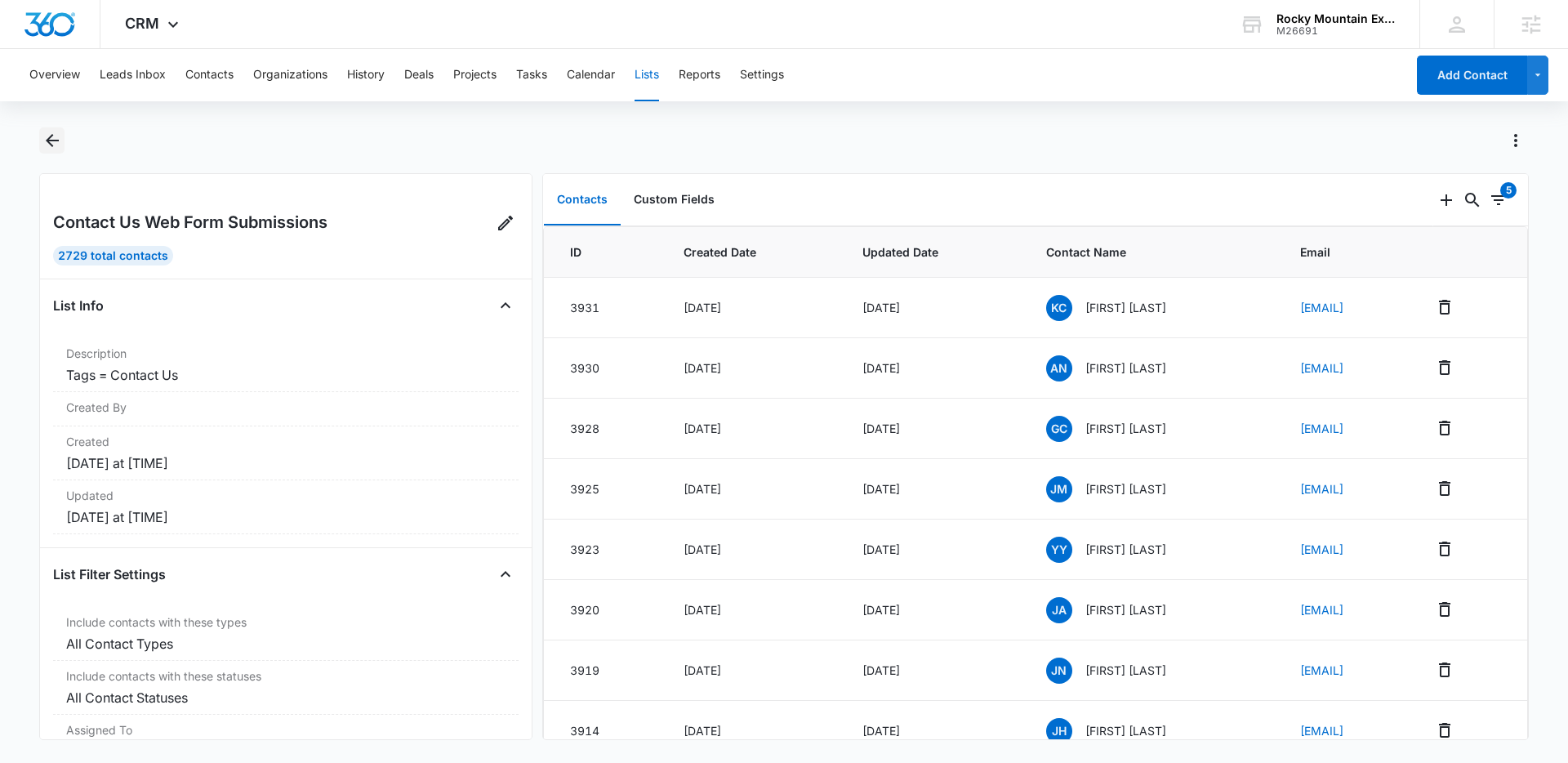 click at bounding box center (52, 141) 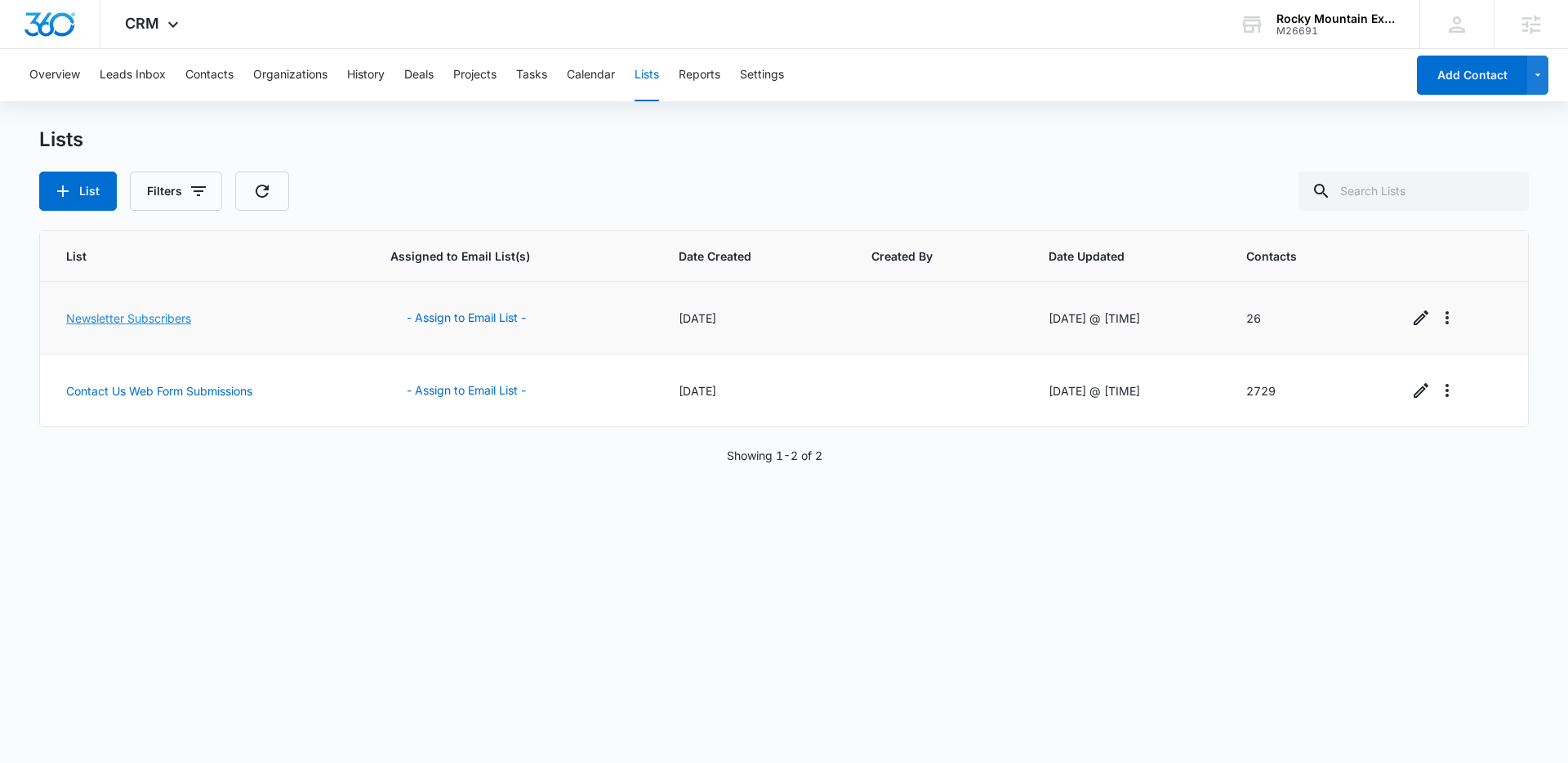 click on "Newsletter Subscribers" at bounding box center [128, 318] 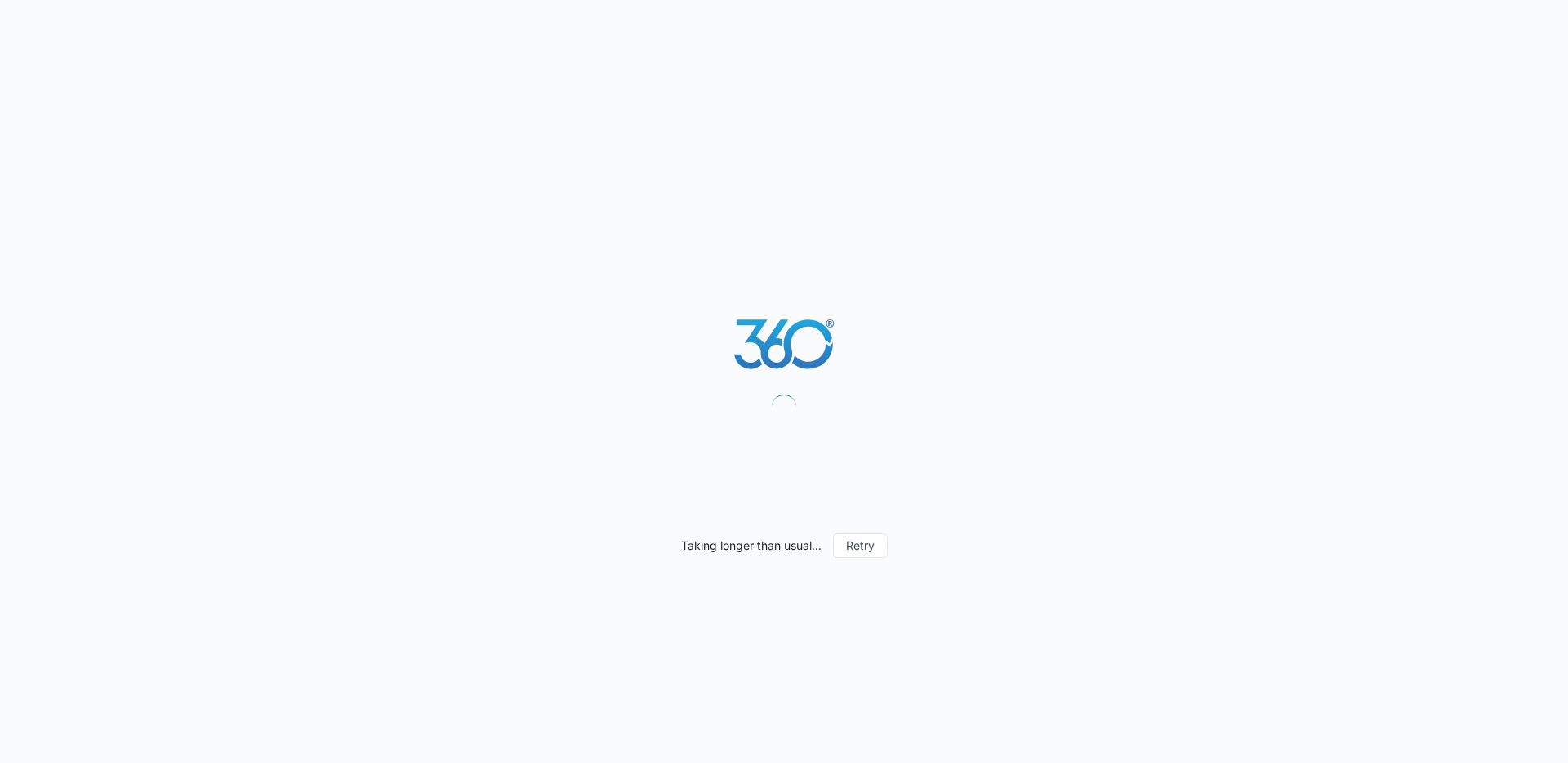 scroll, scrollTop: 0, scrollLeft: 0, axis: both 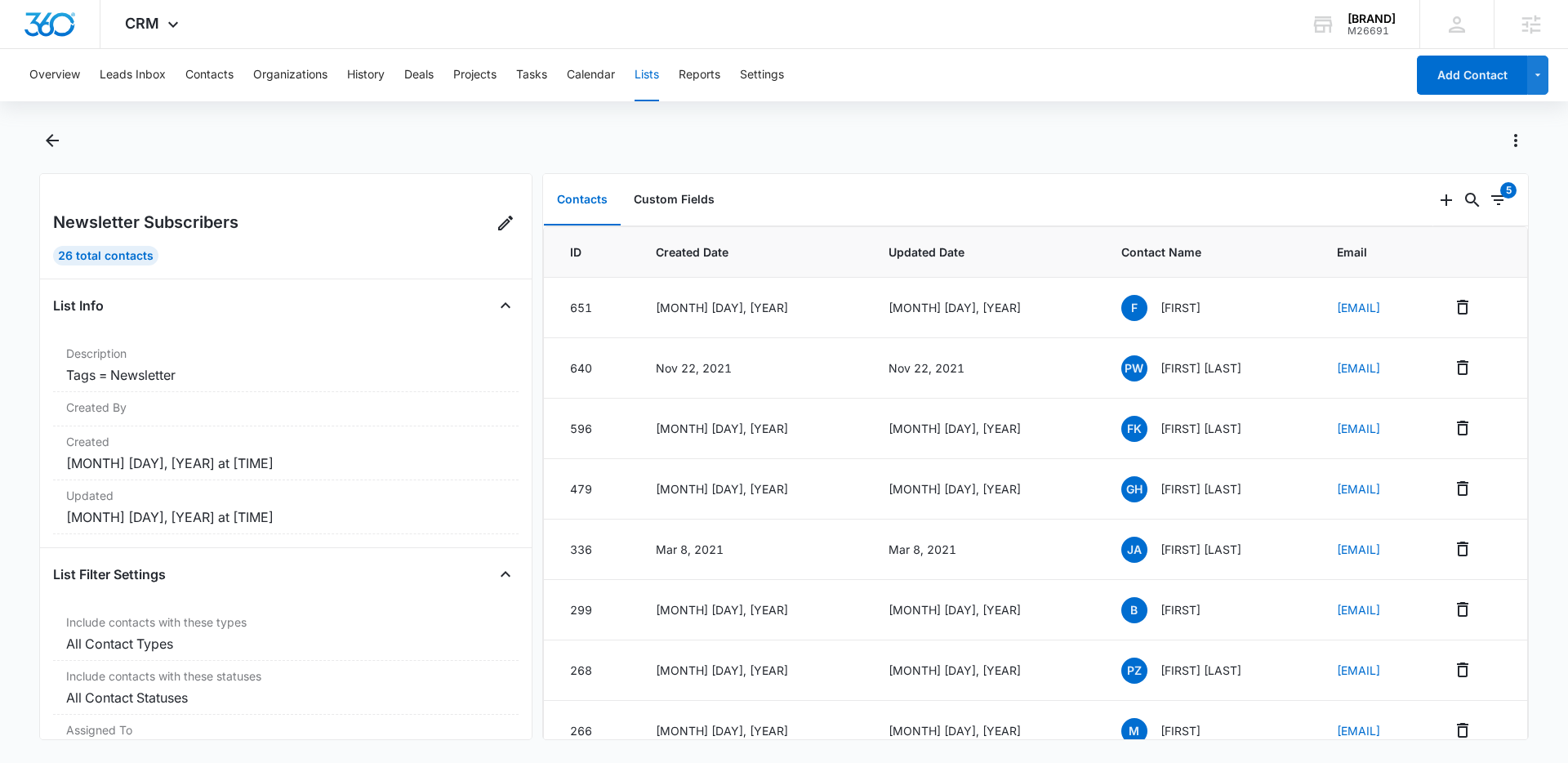 click on "Contacts Custom Fields" at bounding box center [988, 200] 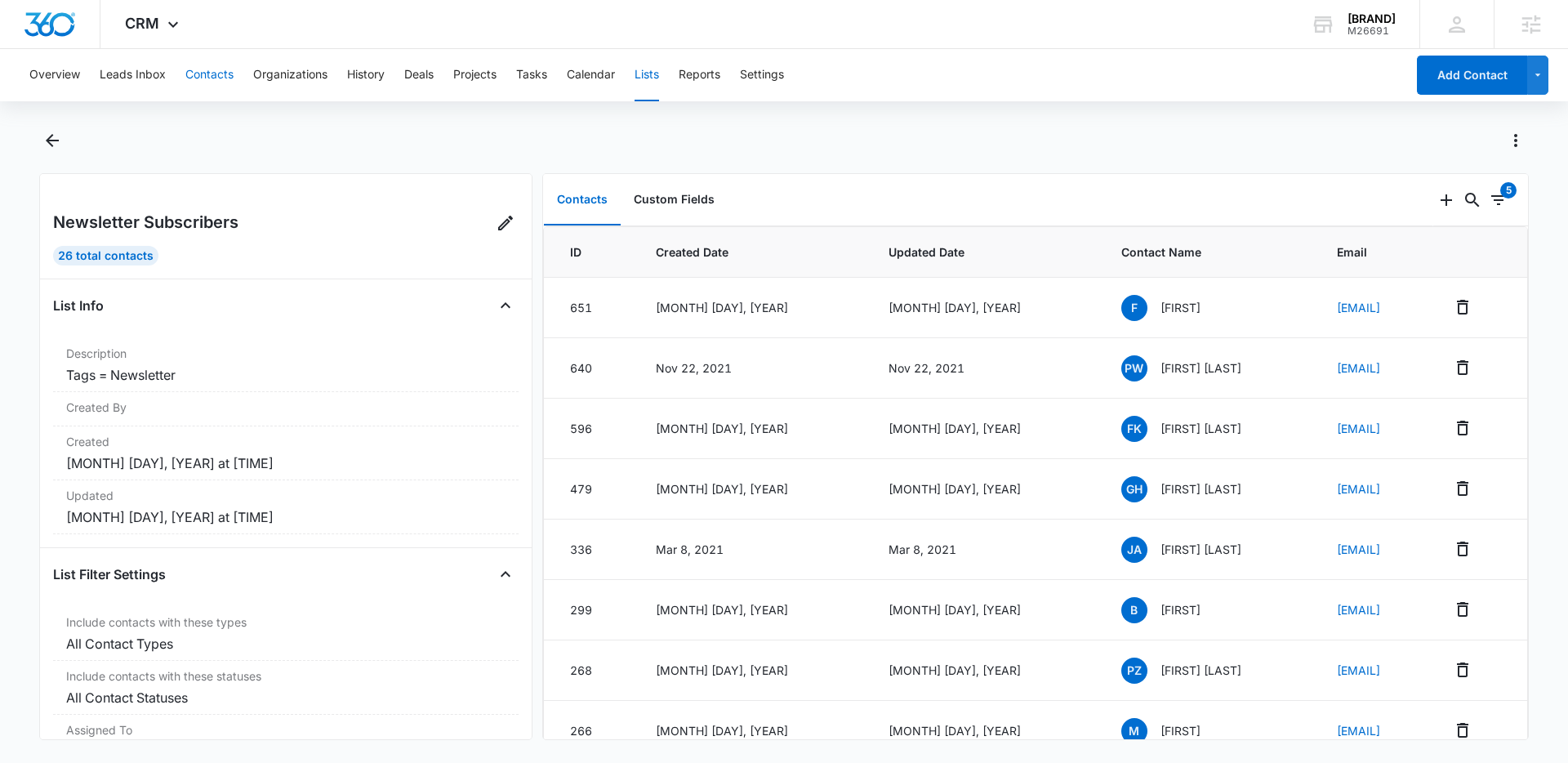 click on "Contacts" at bounding box center (209, 75) 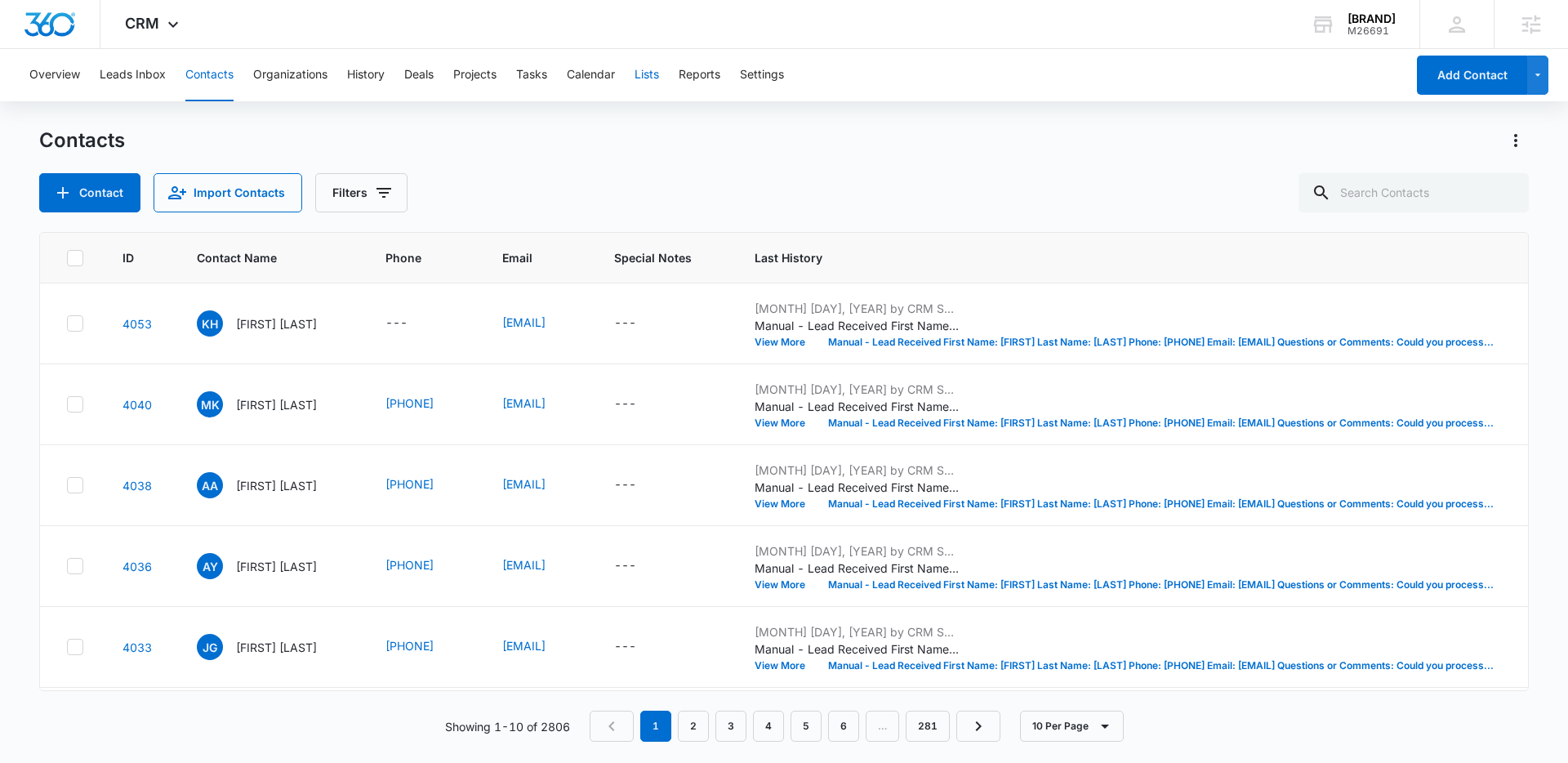 click on "Lists" at bounding box center (647, 75) 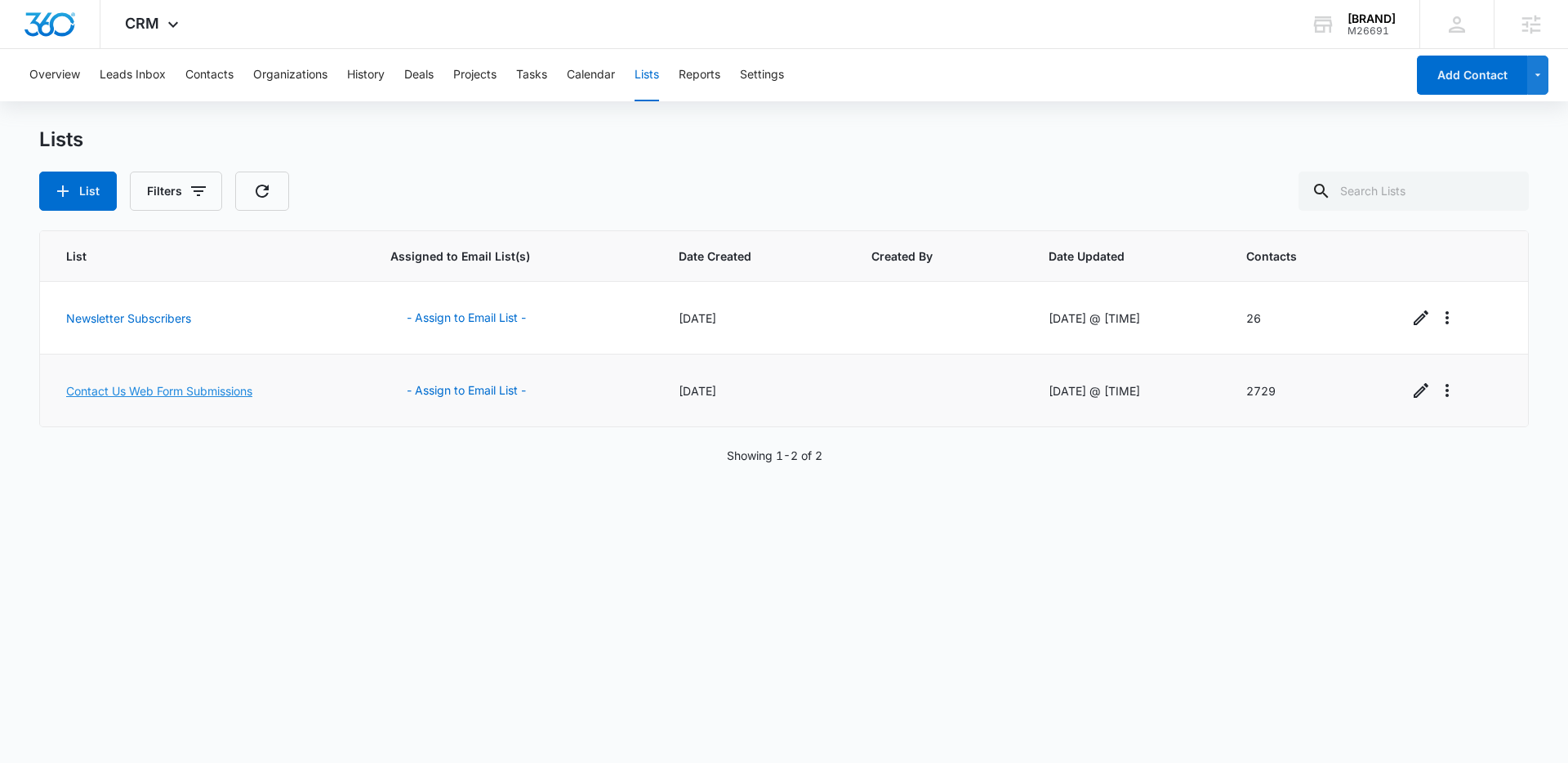 click on "Contact Us Web Form Submissions" at bounding box center (159, 390) 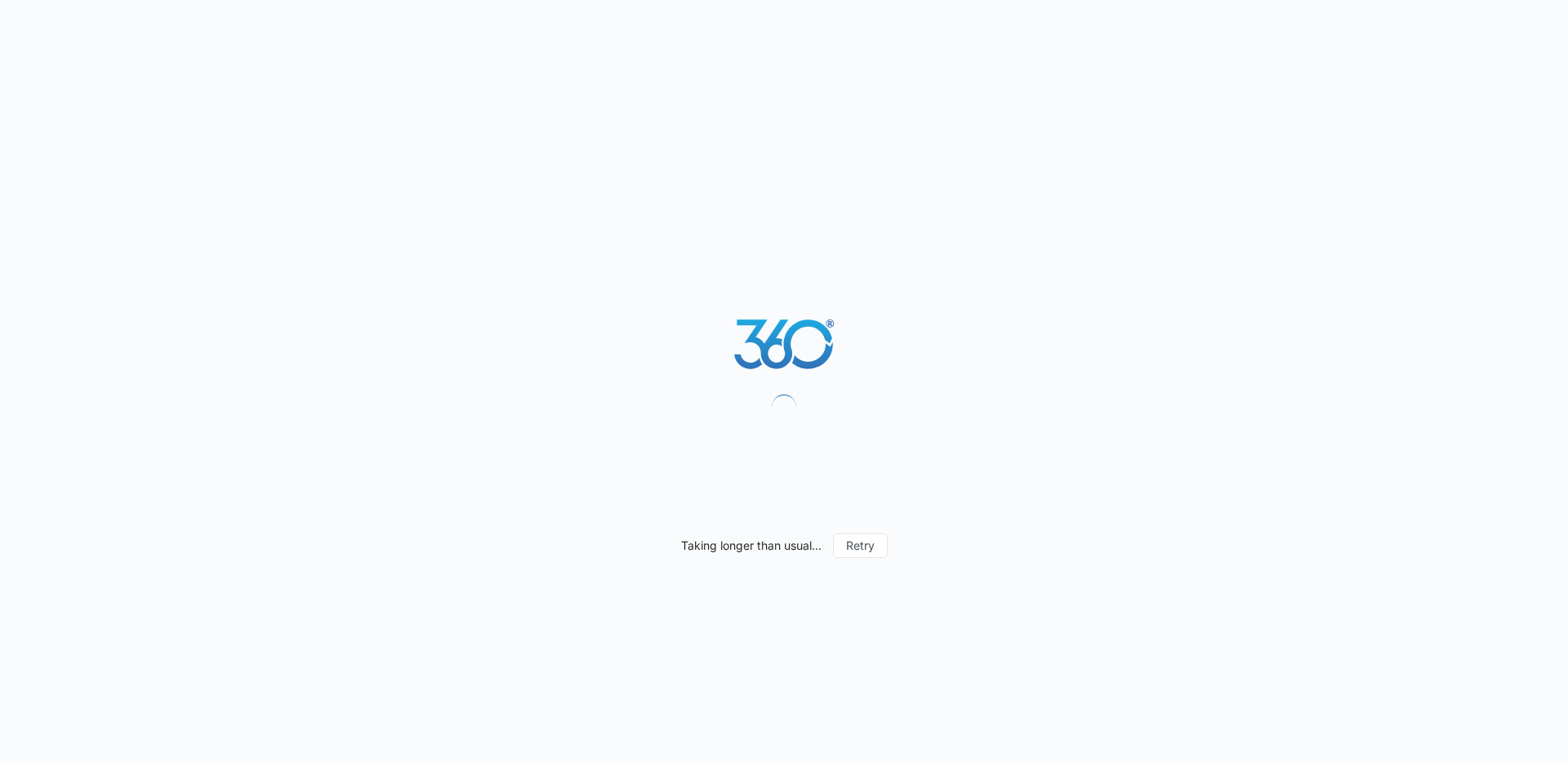 scroll, scrollTop: 0, scrollLeft: 0, axis: both 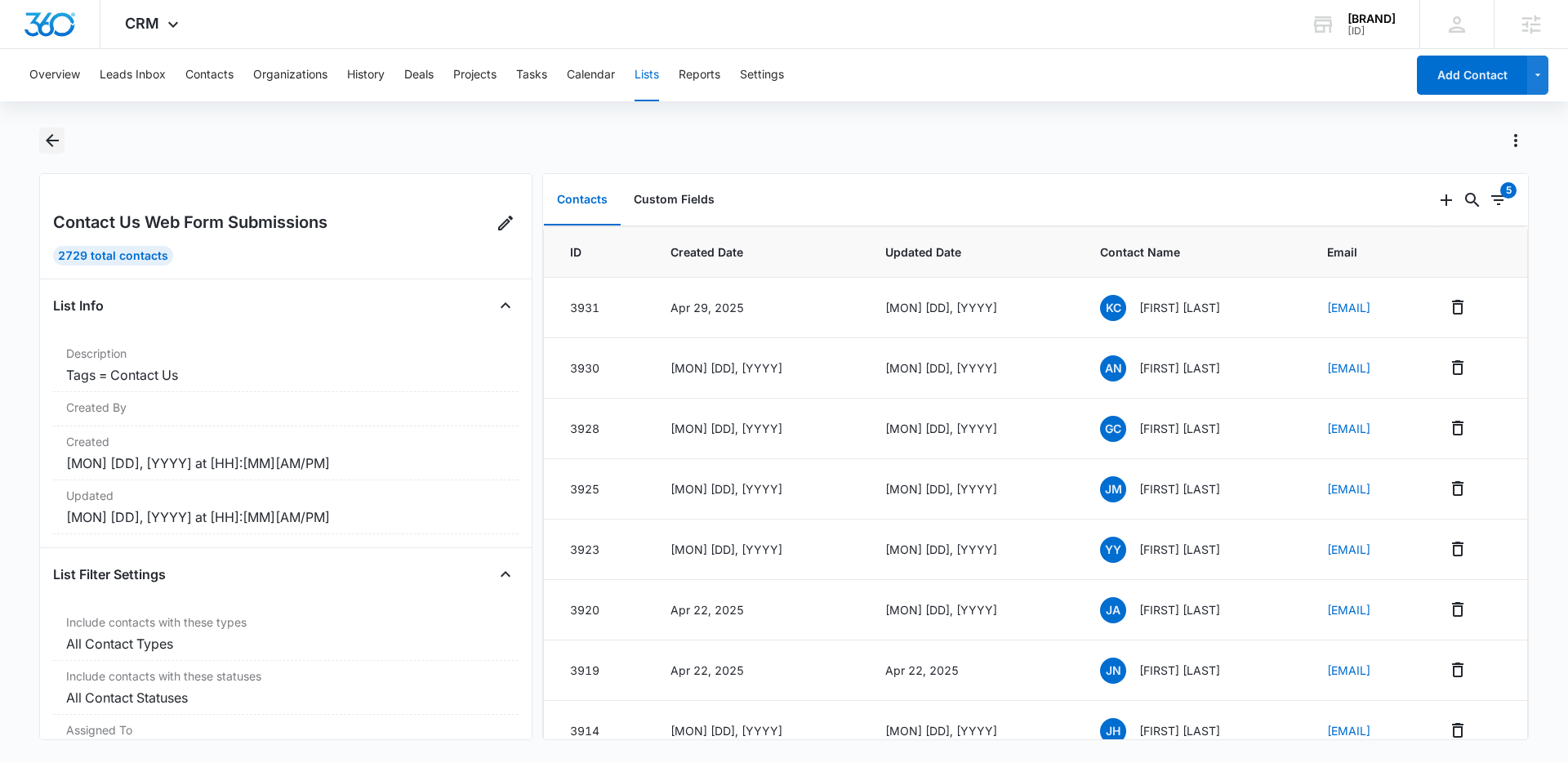 click at bounding box center [52, 141] 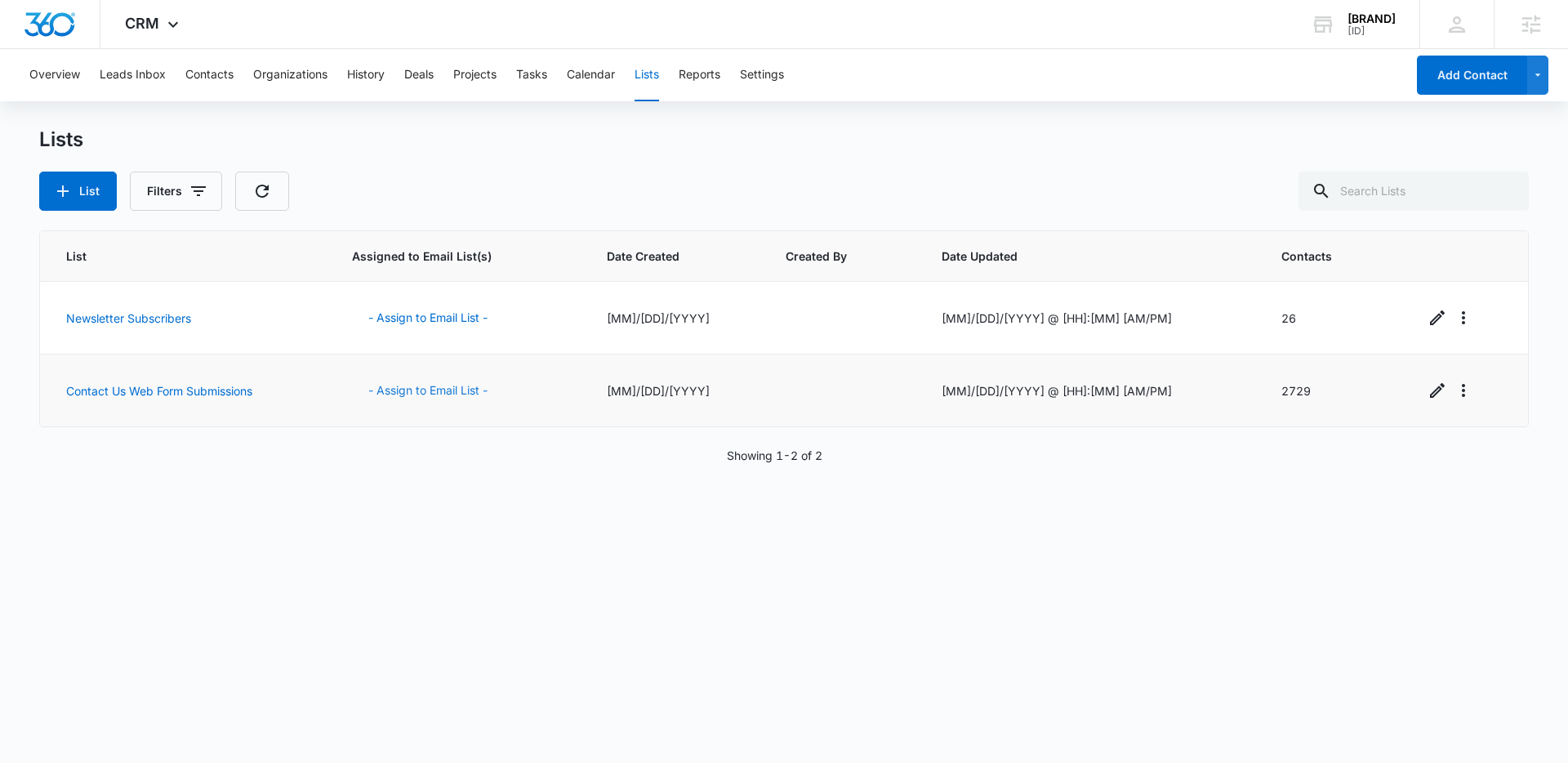 click on "- Assign to Email List -" at bounding box center [428, 318] 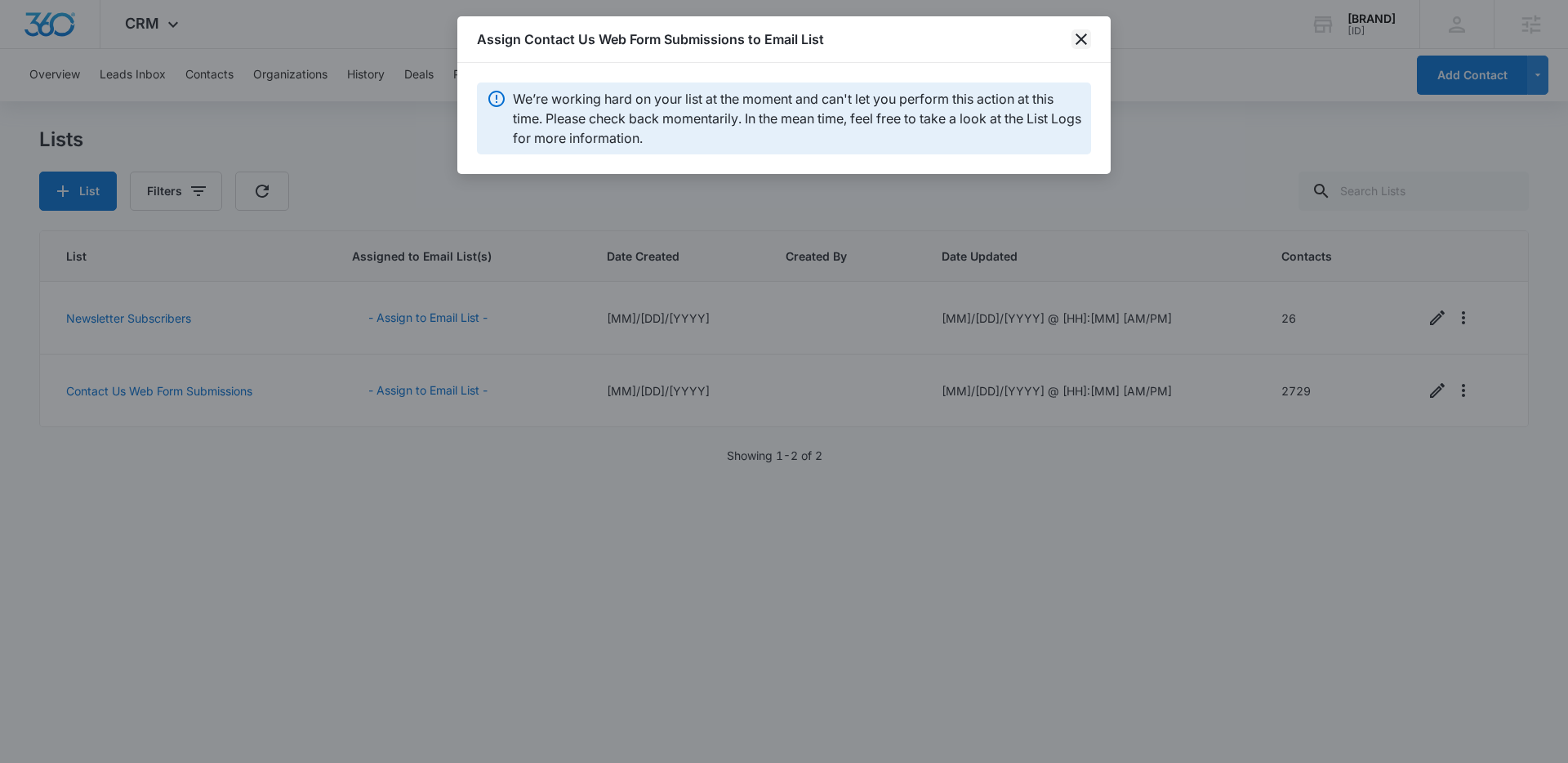 click at bounding box center [1081, 39] 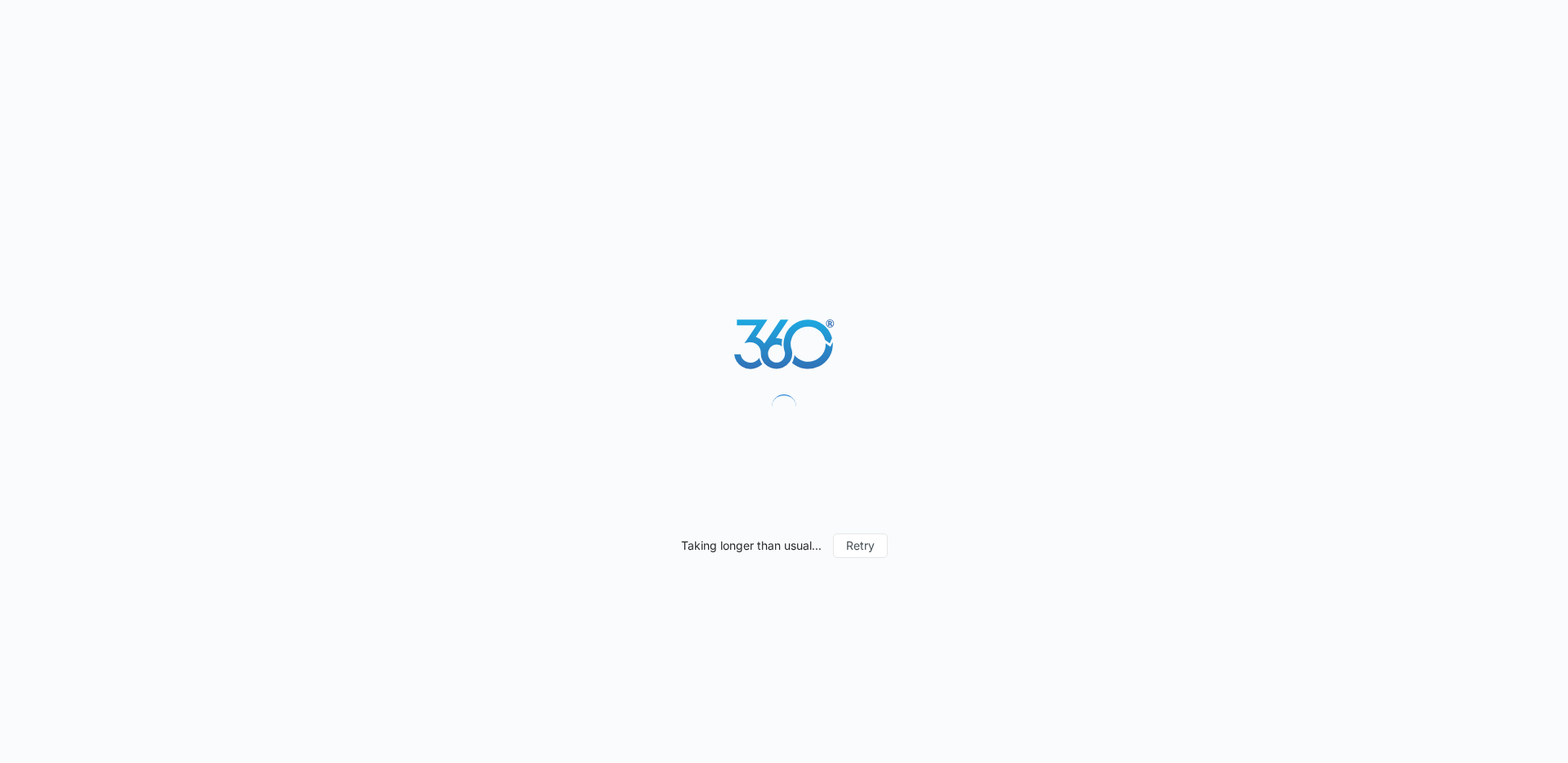 scroll, scrollTop: 0, scrollLeft: 0, axis: both 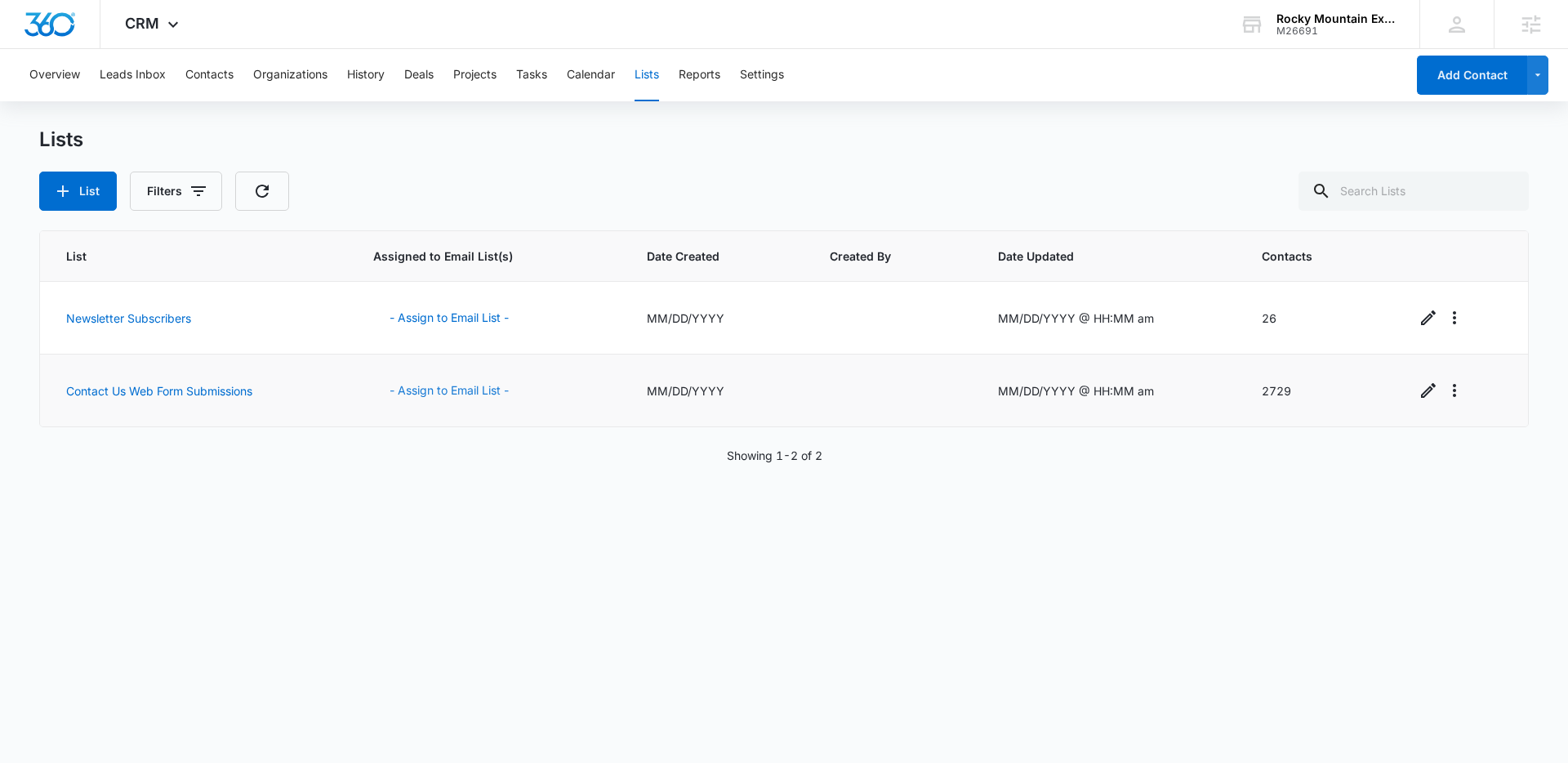 click on "- Assign to Email List -" at bounding box center (449, 318) 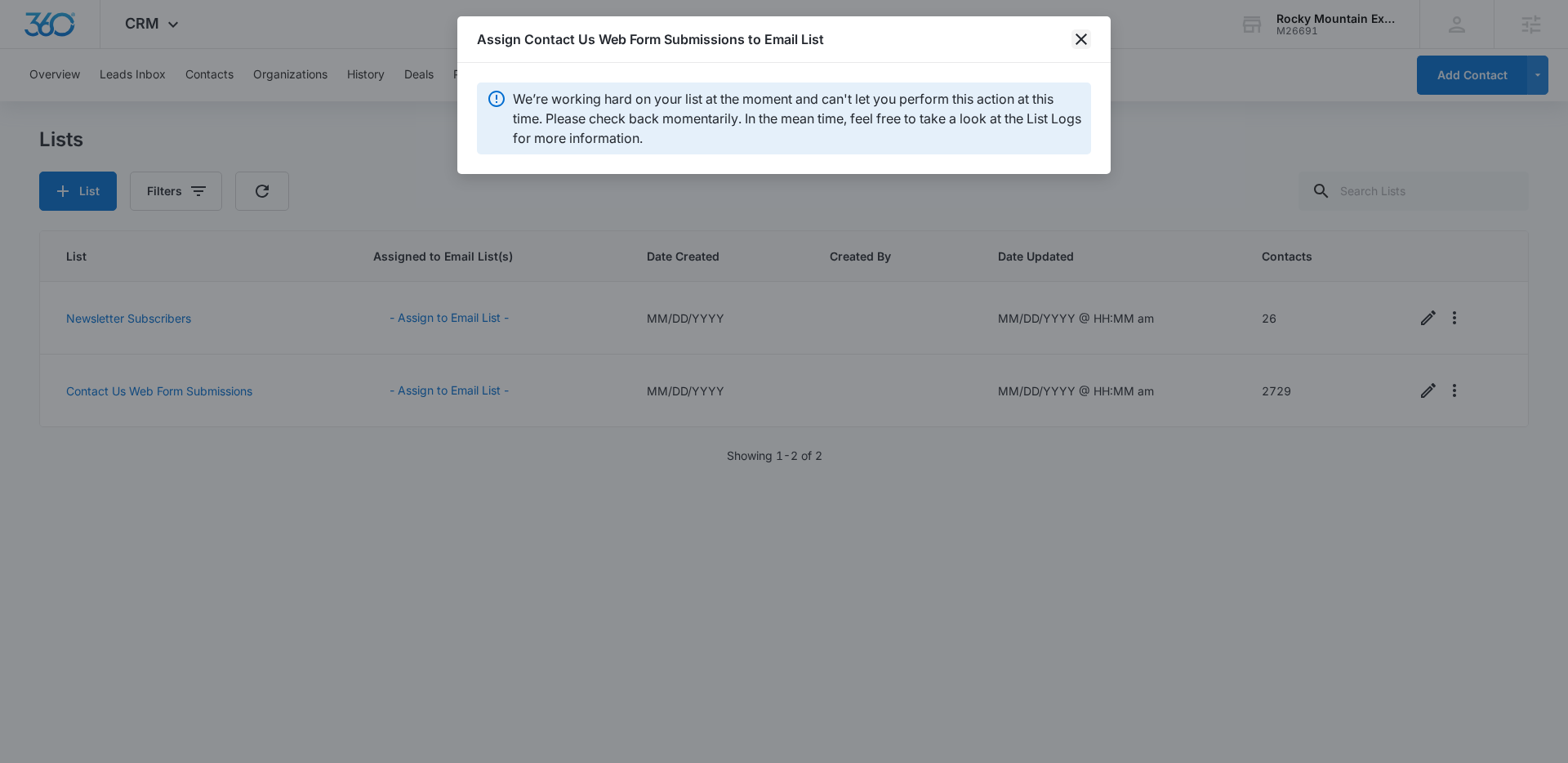 click at bounding box center [1081, 39] 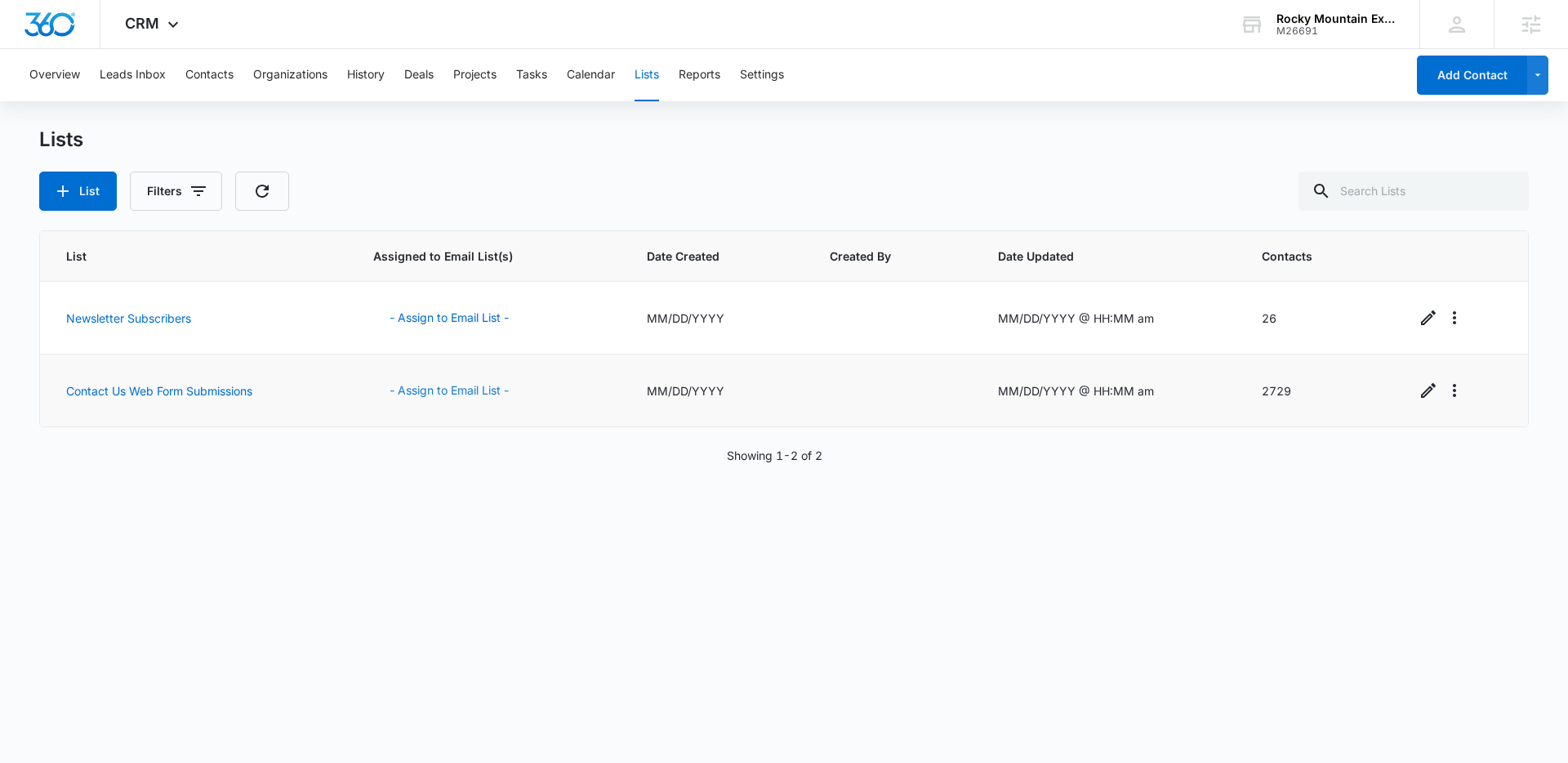click on "- Assign to Email List -" at bounding box center [449, 318] 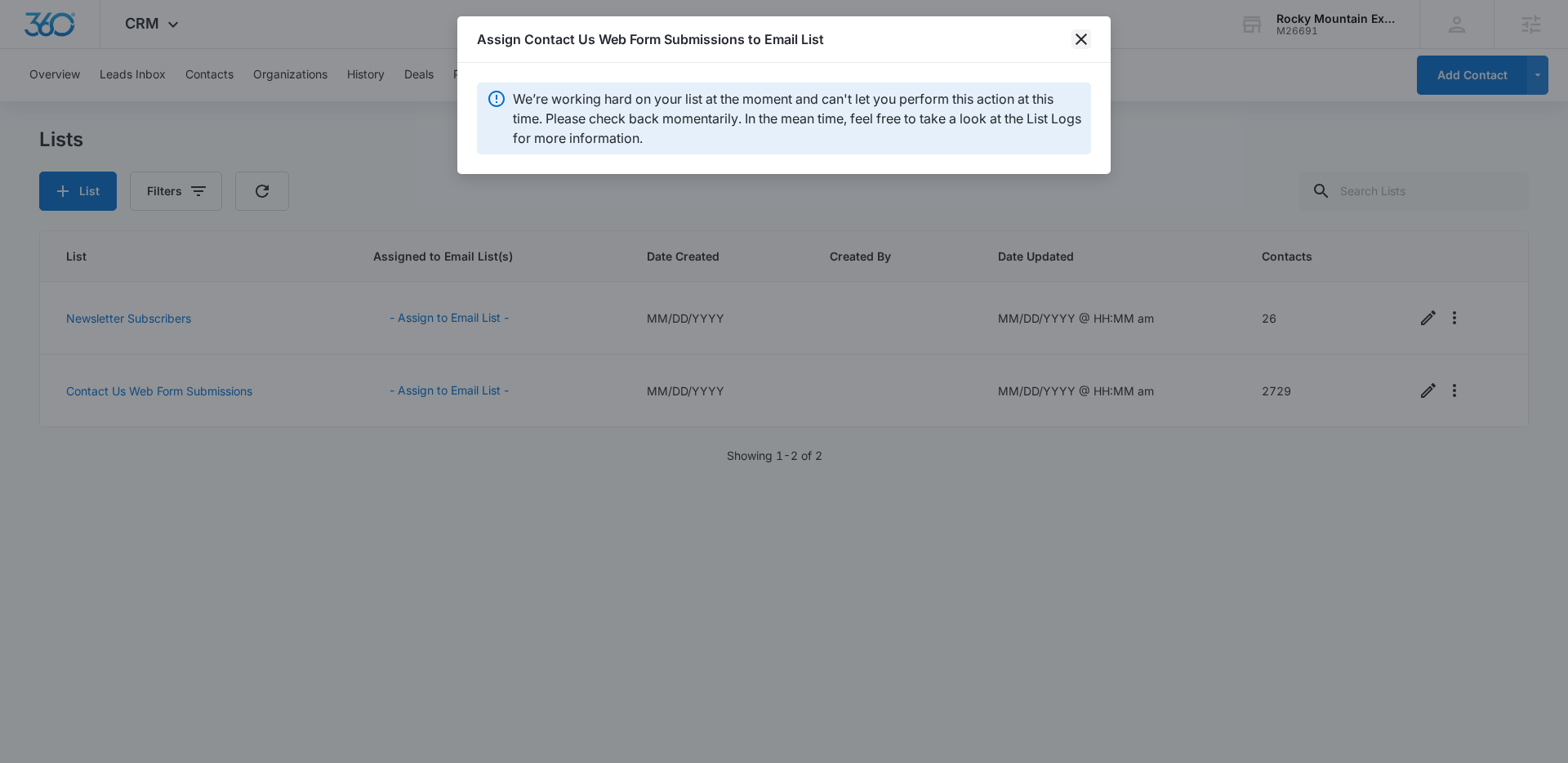 click at bounding box center (1081, 39) 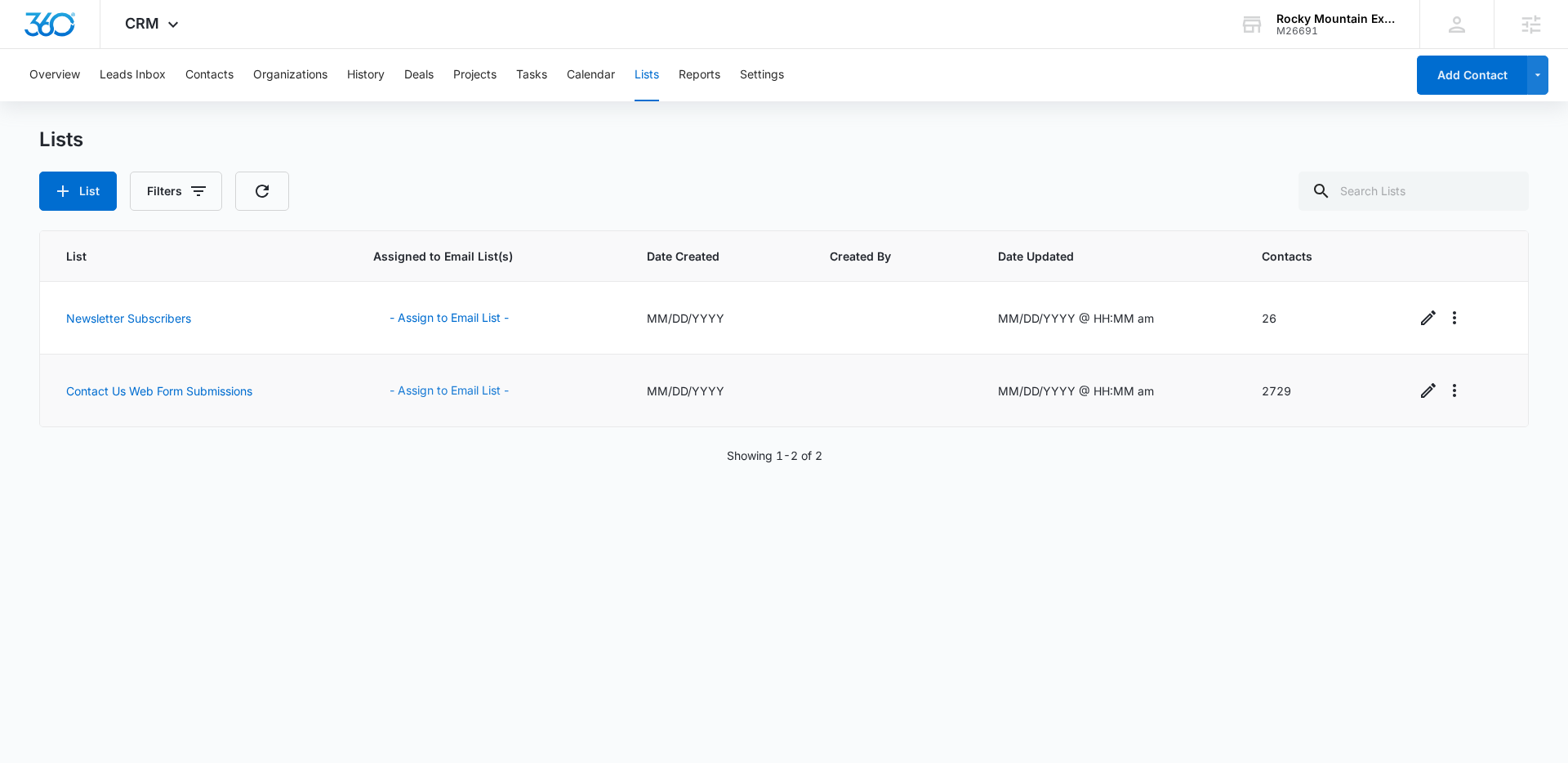 click on "- Assign to Email List -" at bounding box center (449, 318) 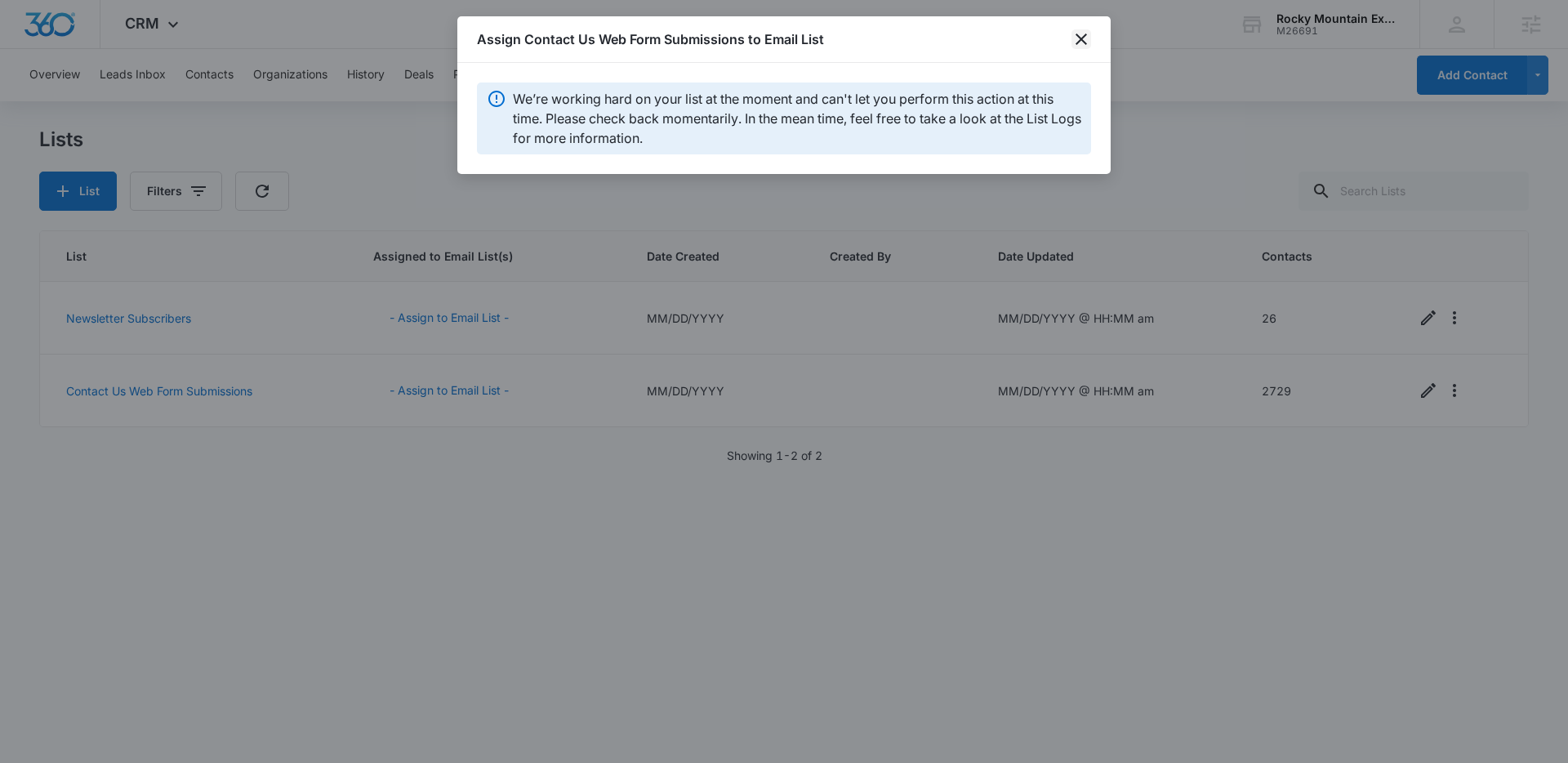 click at bounding box center (1081, 39) 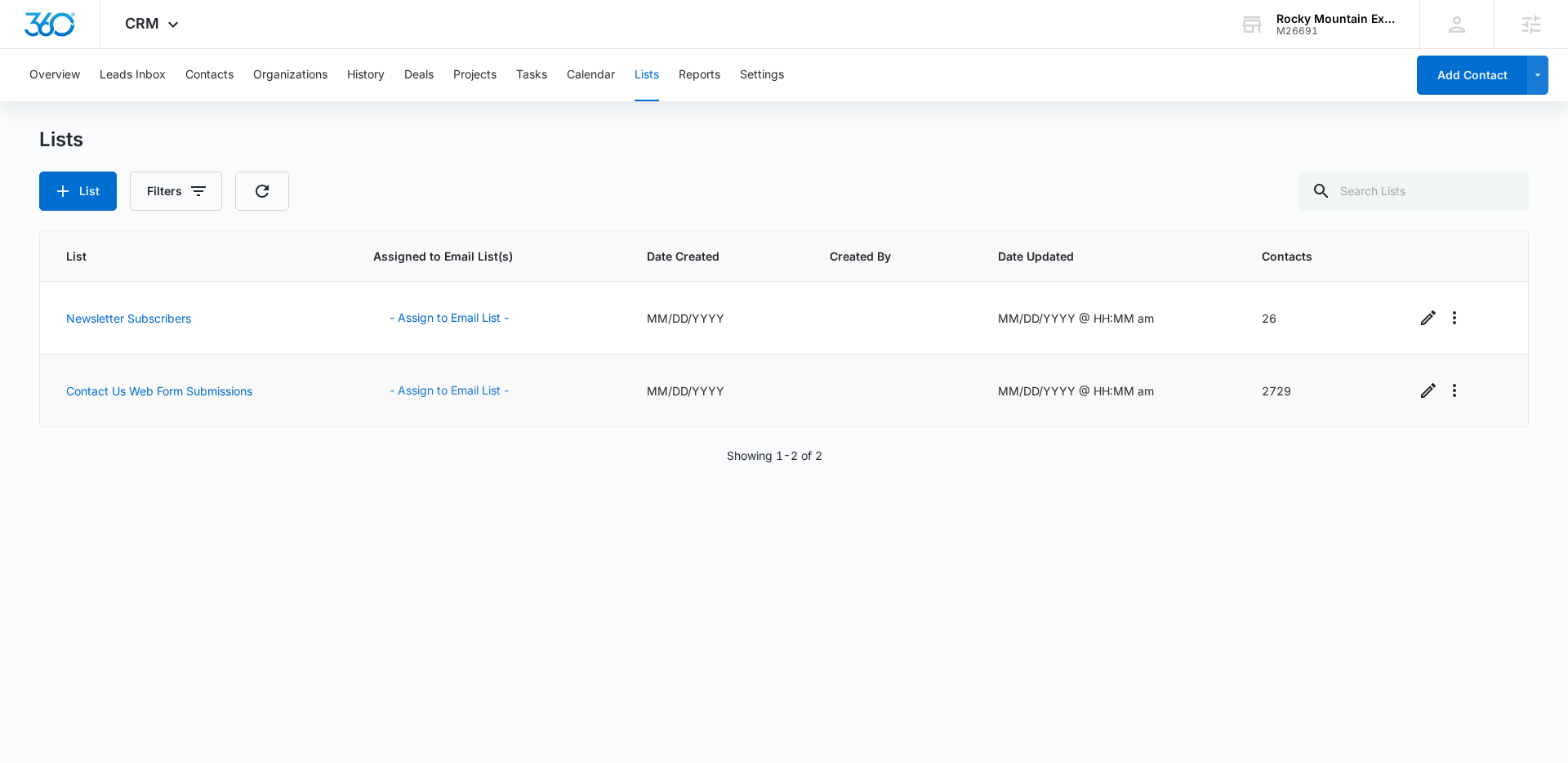 click on "- Assign to Email List -" at bounding box center [449, 318] 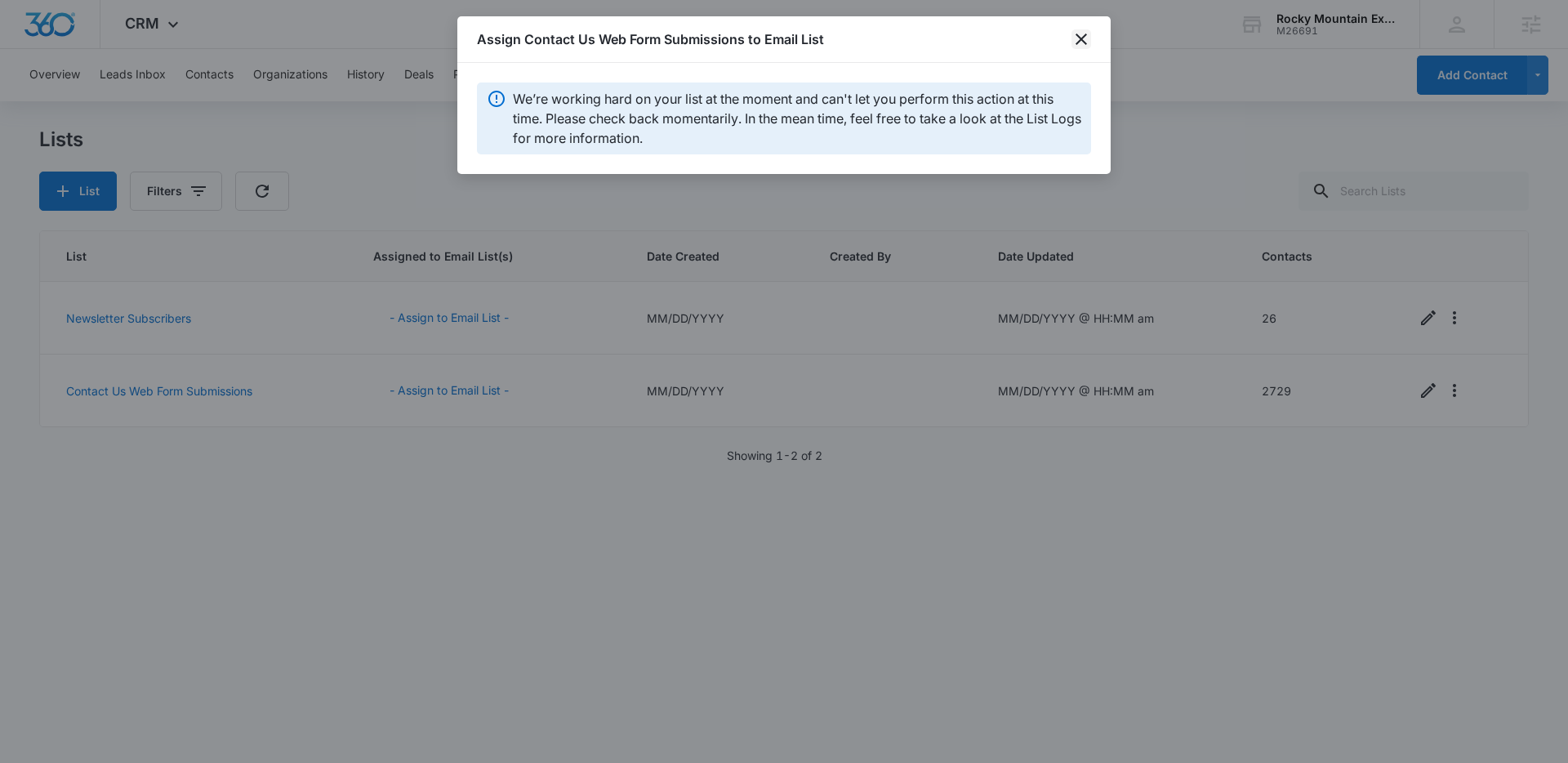 drag, startPoint x: 1076, startPoint y: 40, endPoint x: 1066, endPoint y: 37, distance: 10.440307 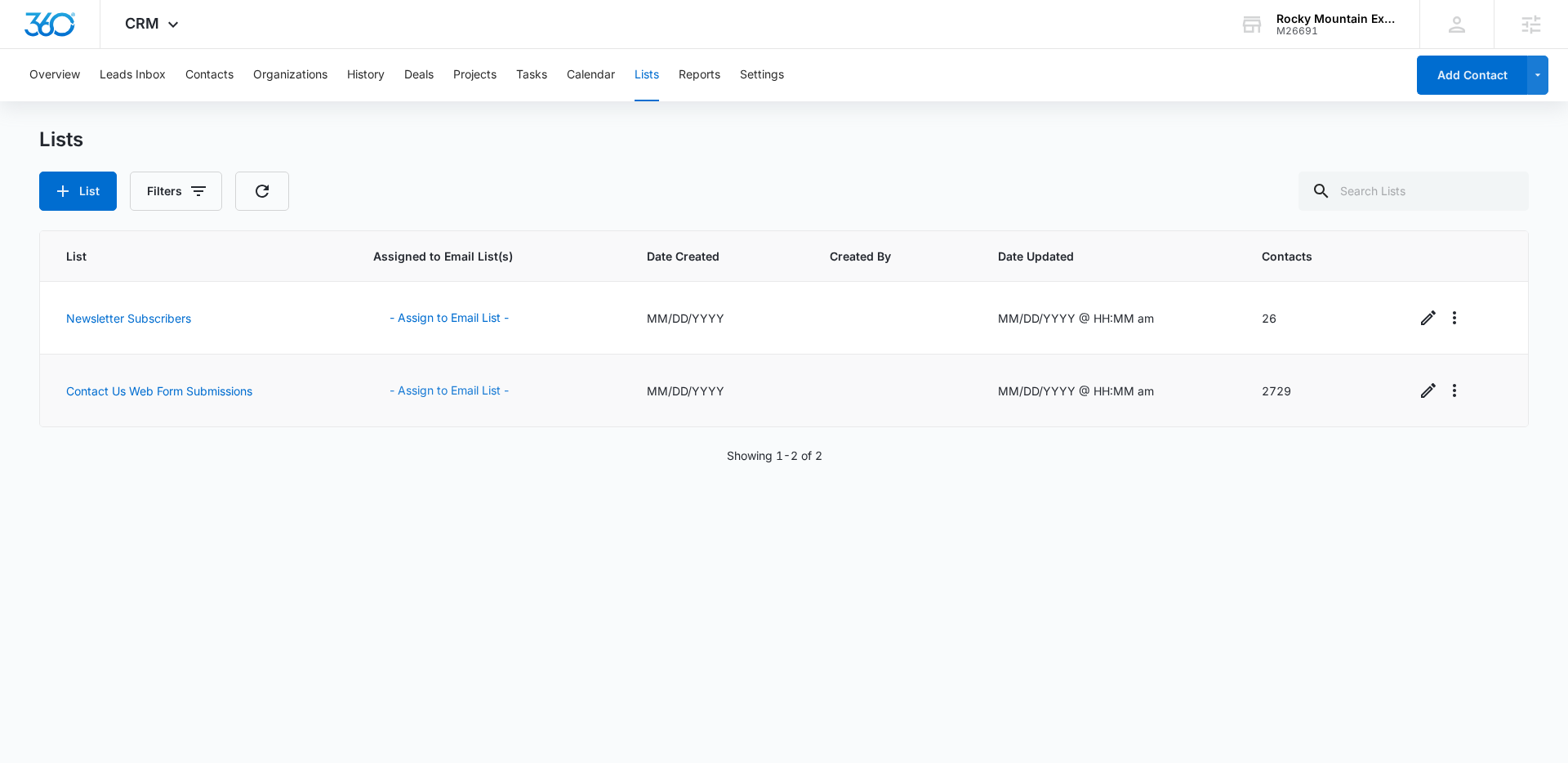 click on "- Assign to Email List -" at bounding box center (449, 318) 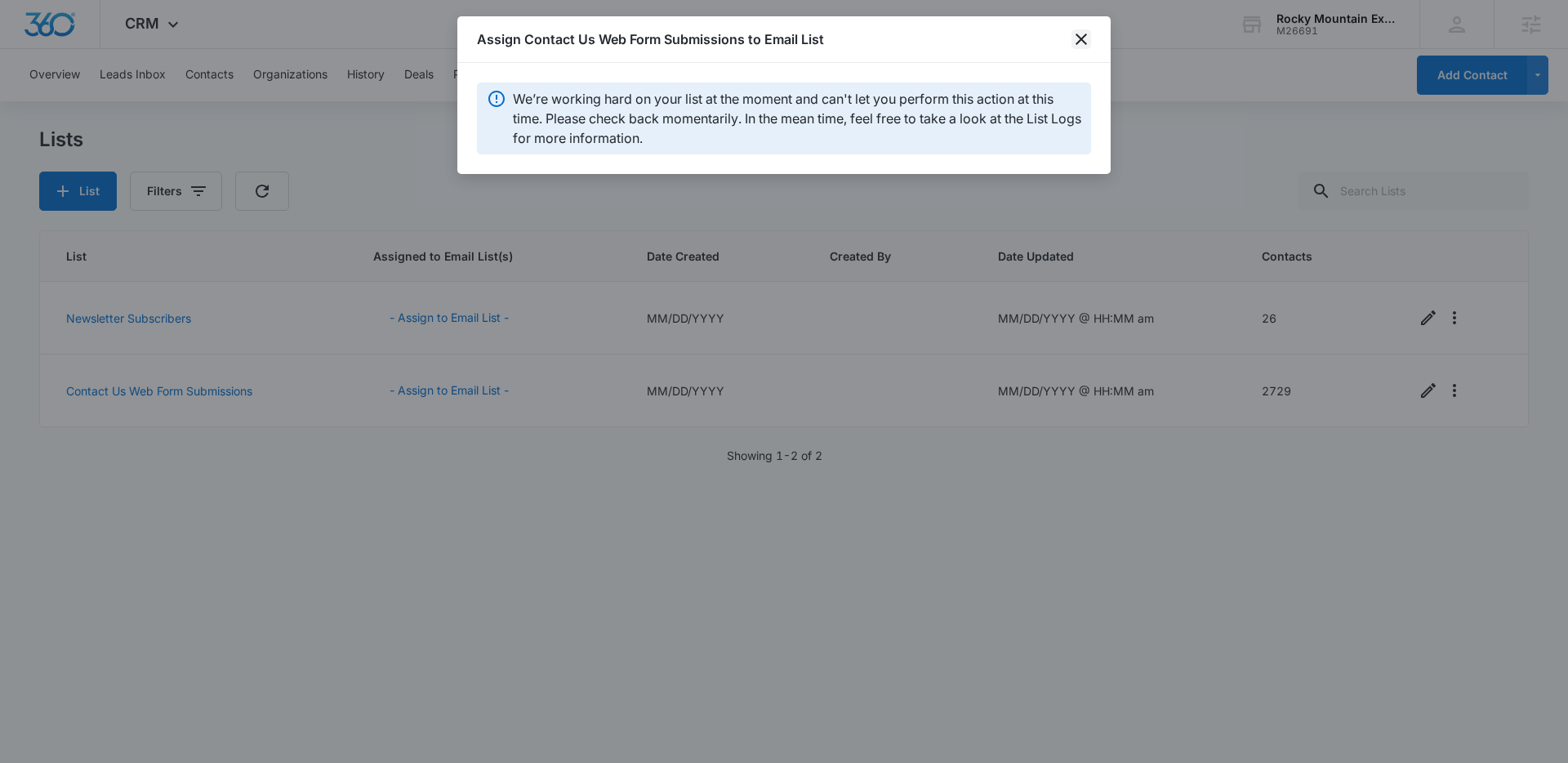 click at bounding box center (1081, 39) 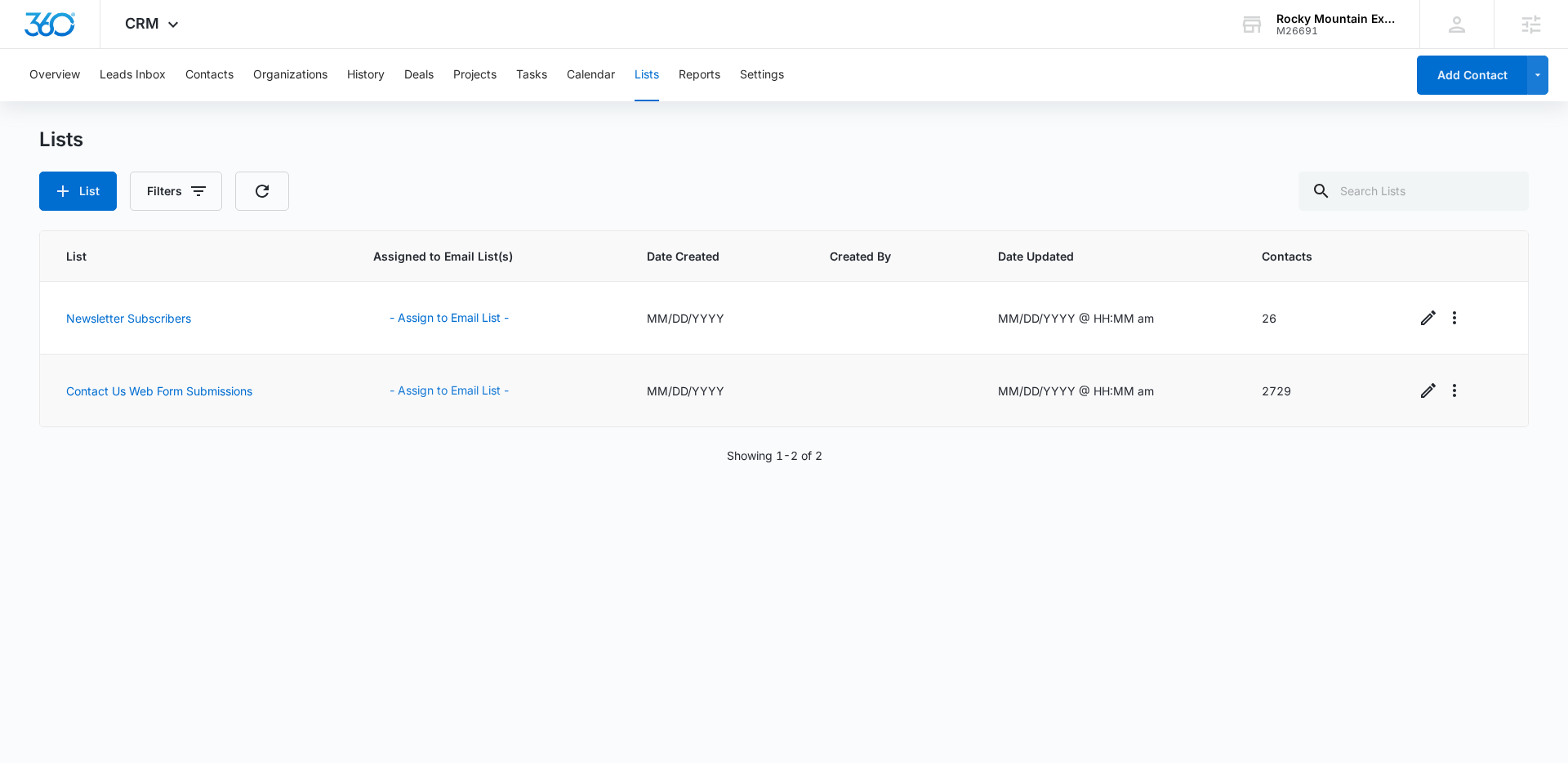 click on "- Assign to Email List -" at bounding box center [449, 318] 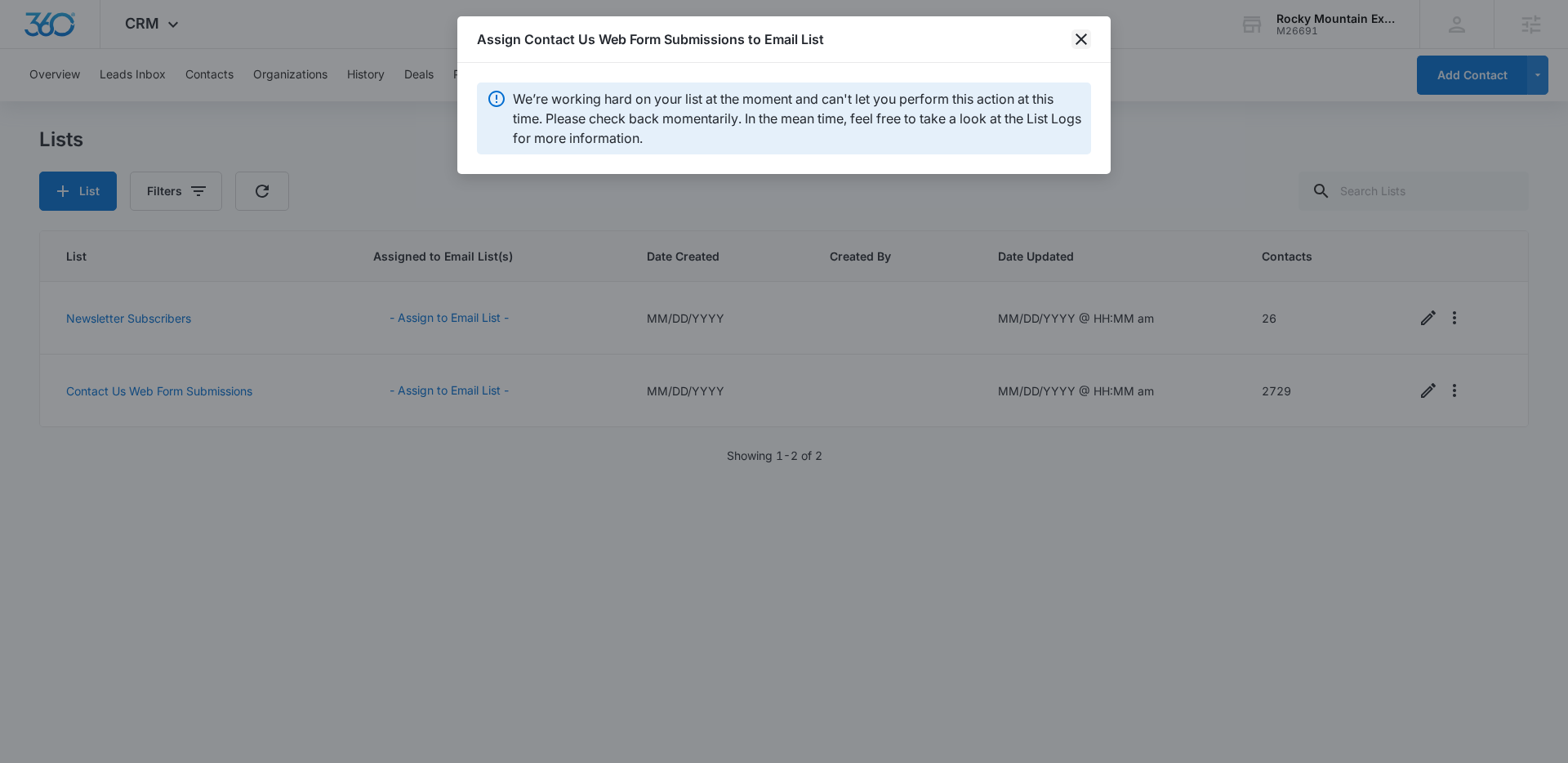 click at bounding box center (1081, 39) 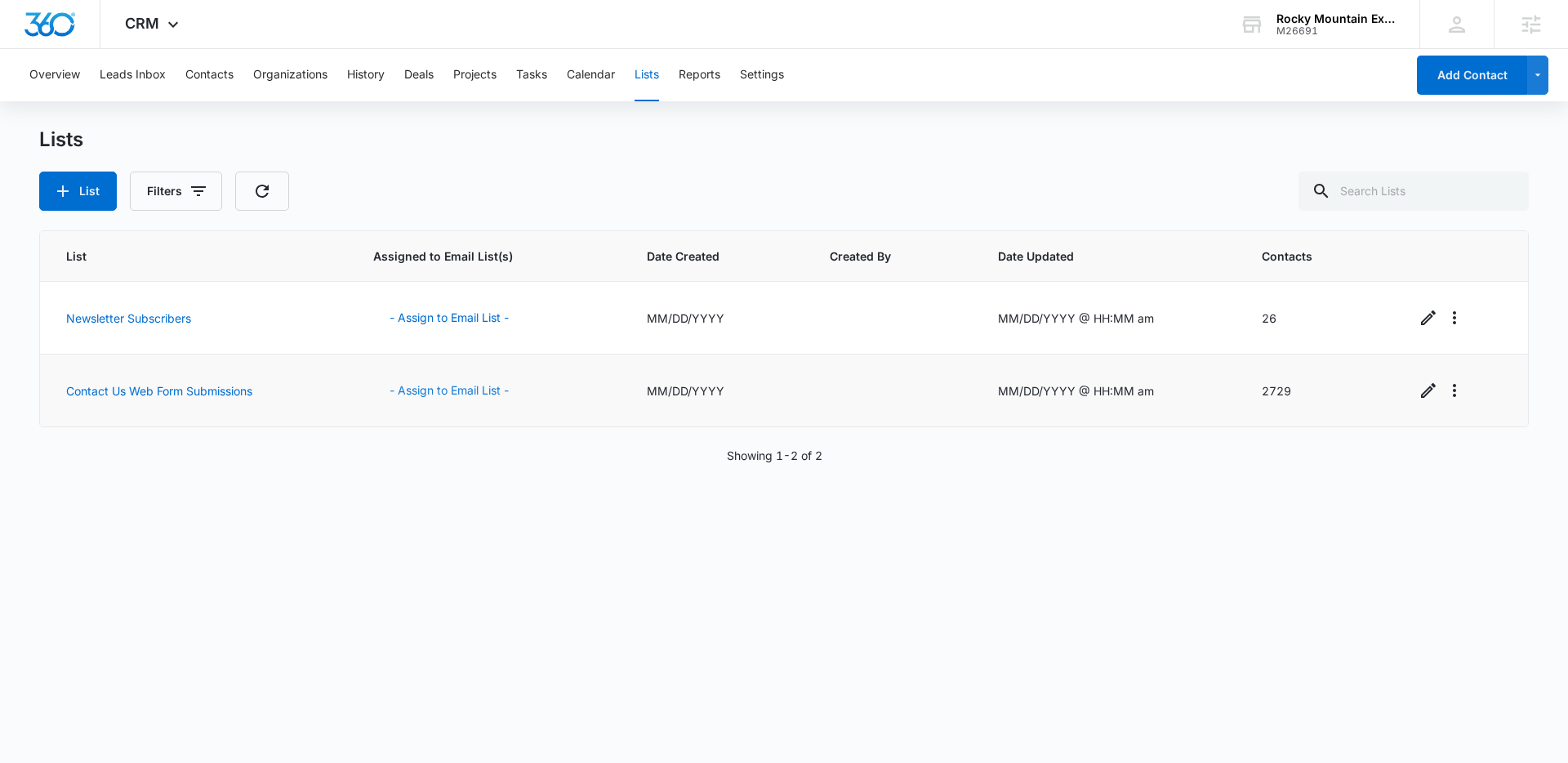 click on "- Assign to Email List -" at bounding box center (449, 318) 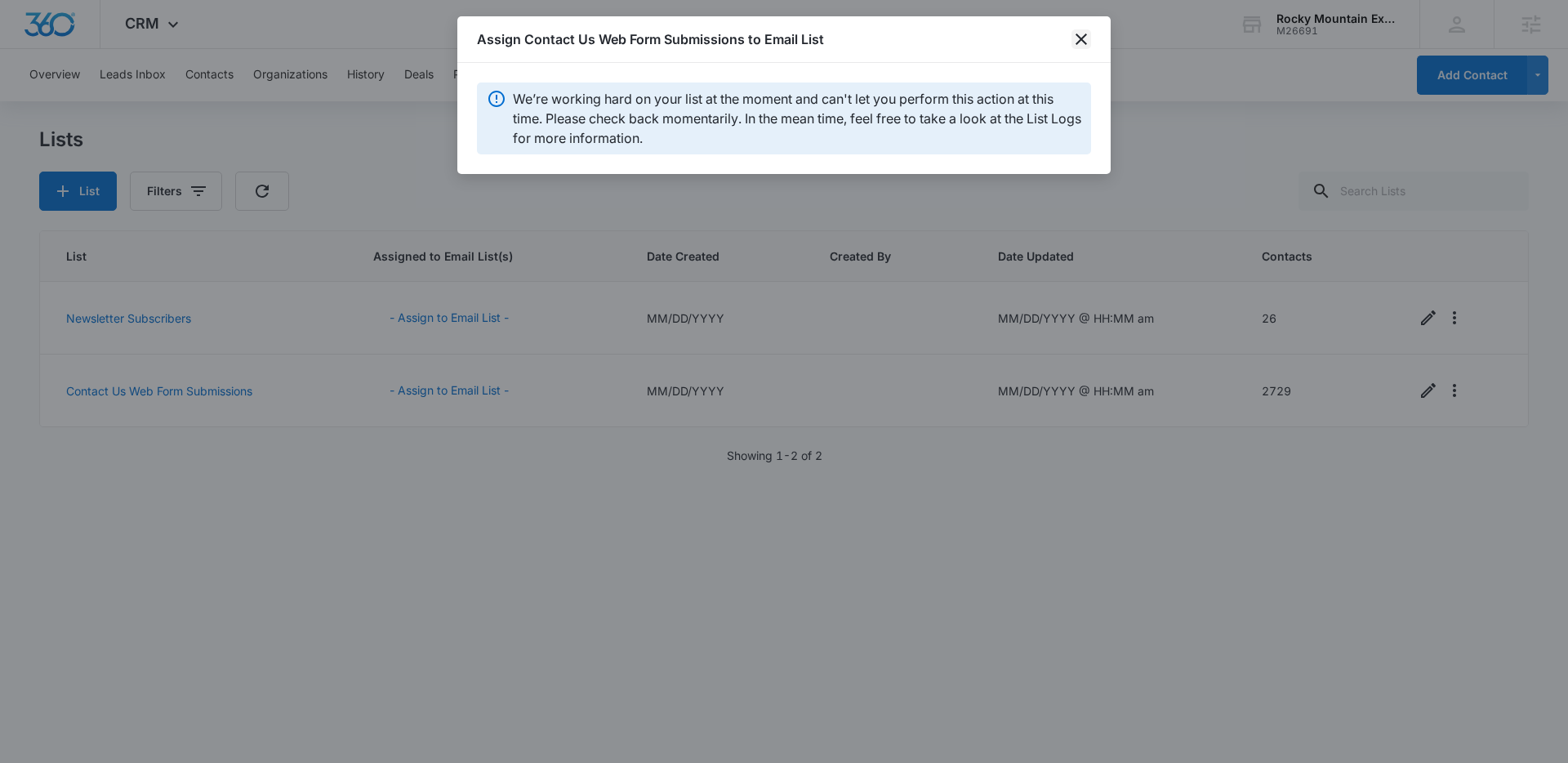 click at bounding box center (1081, 39) 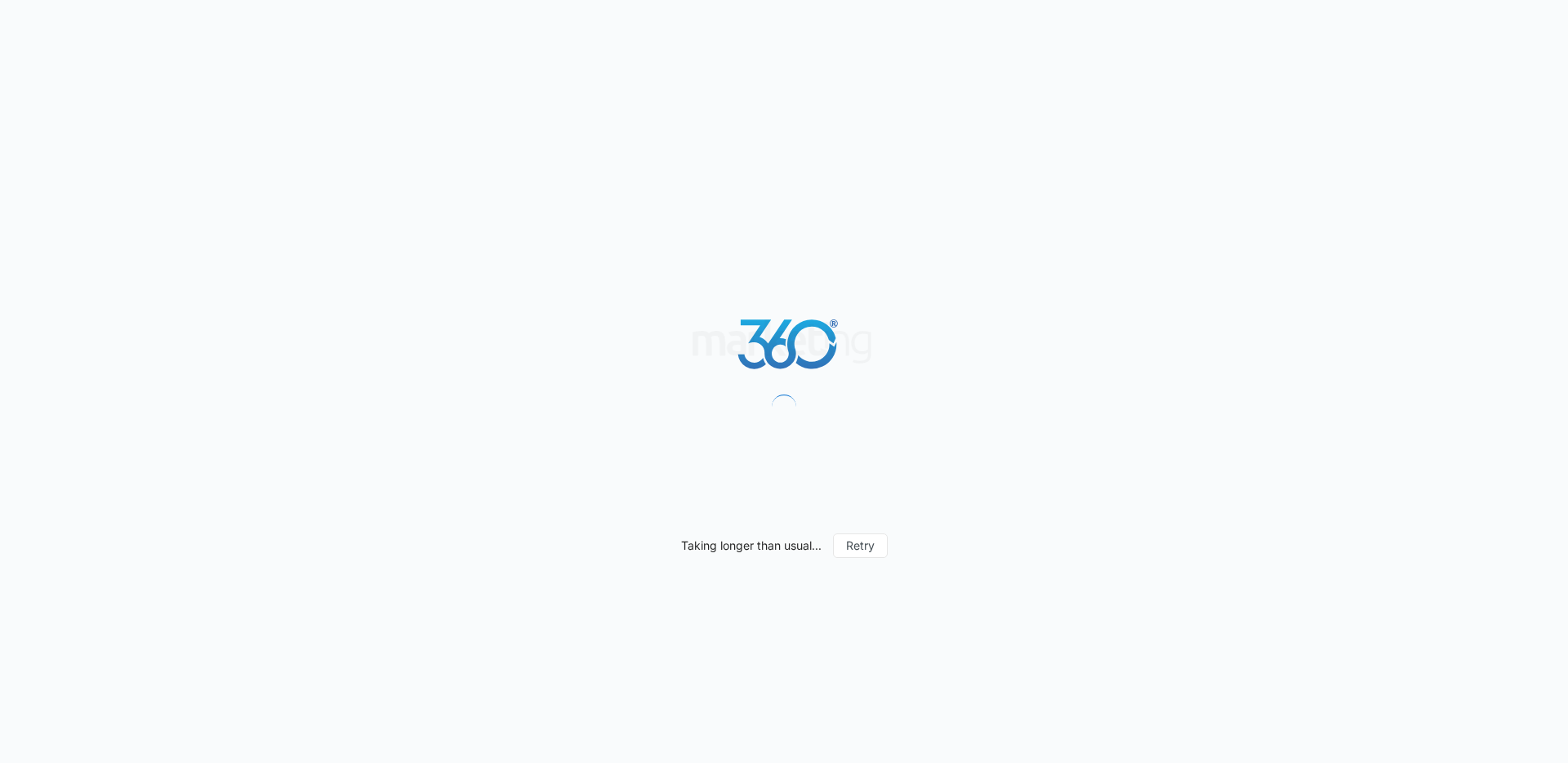 scroll, scrollTop: 0, scrollLeft: 0, axis: both 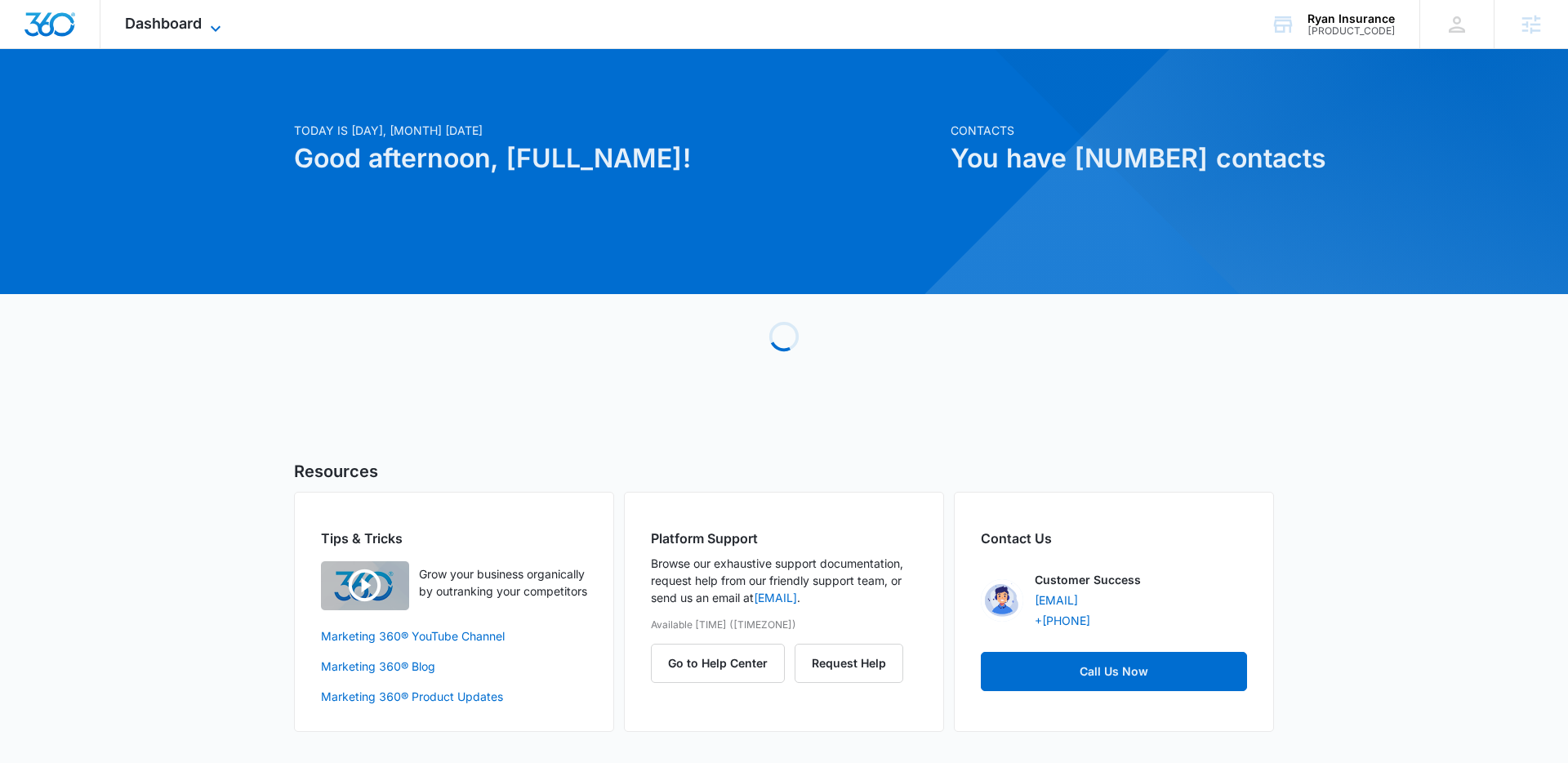 click on "Dashboard" at bounding box center [163, 23] 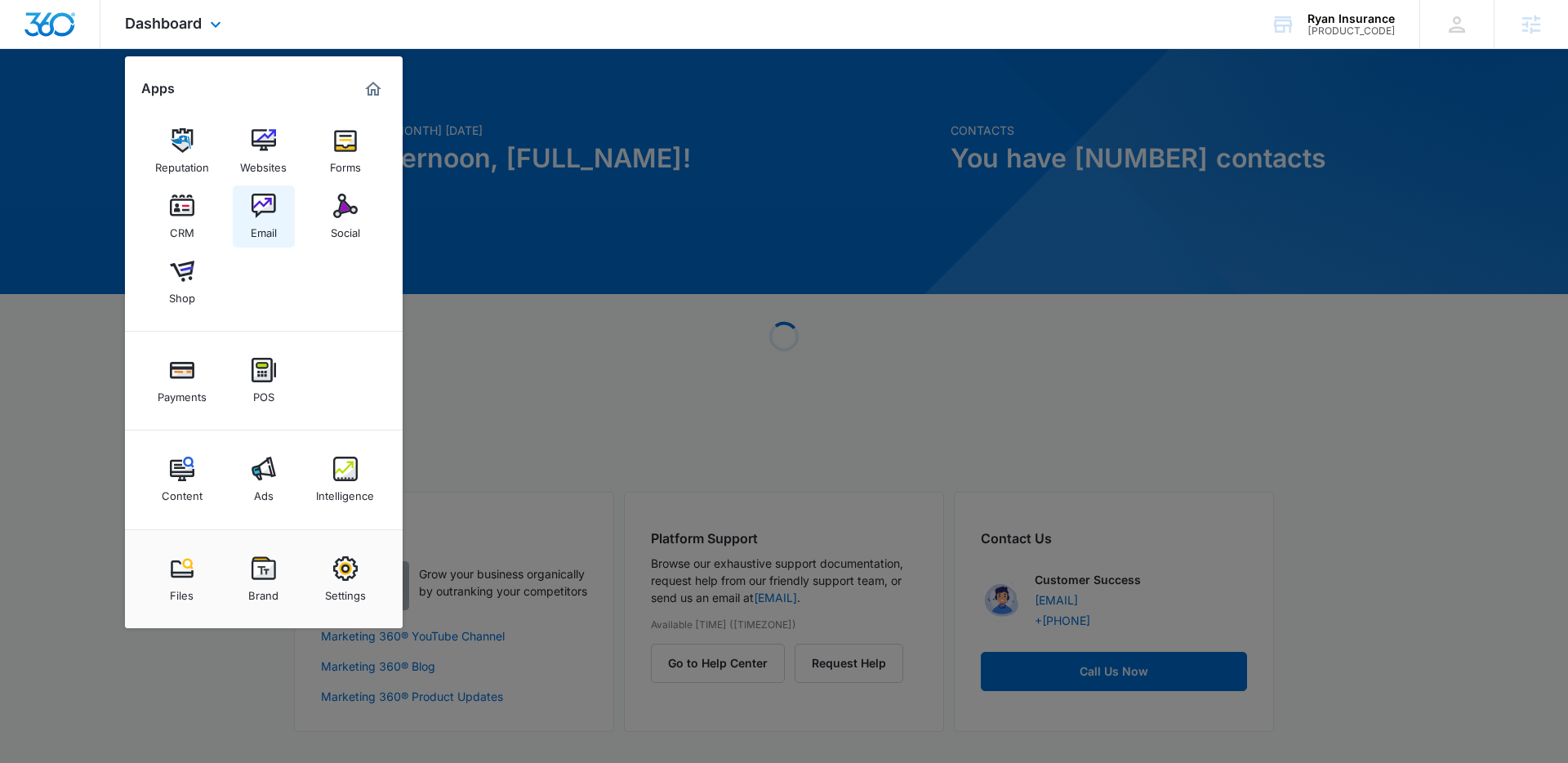 click at bounding box center (264, 206) 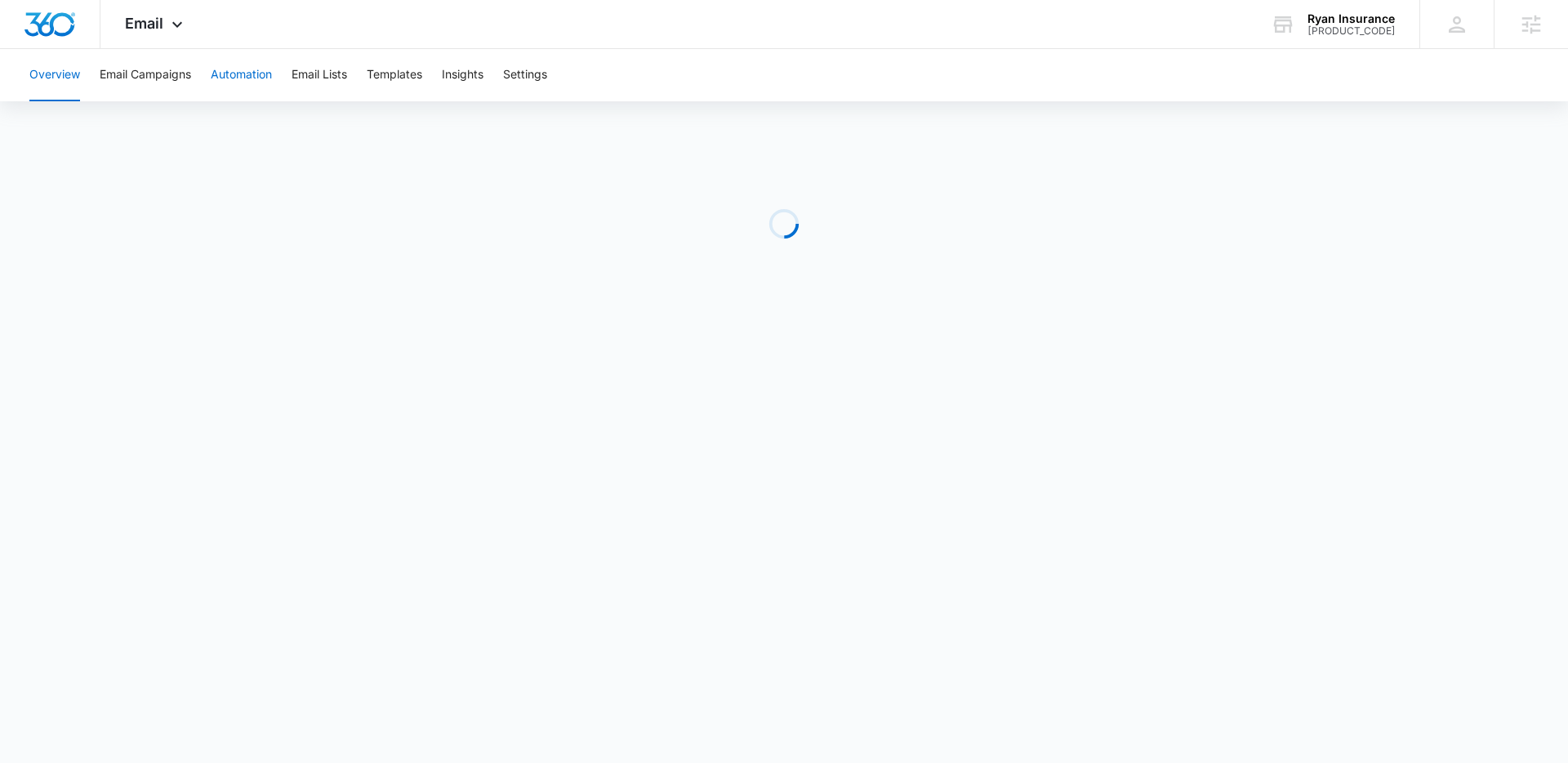click on "Automation" at bounding box center [241, 75] 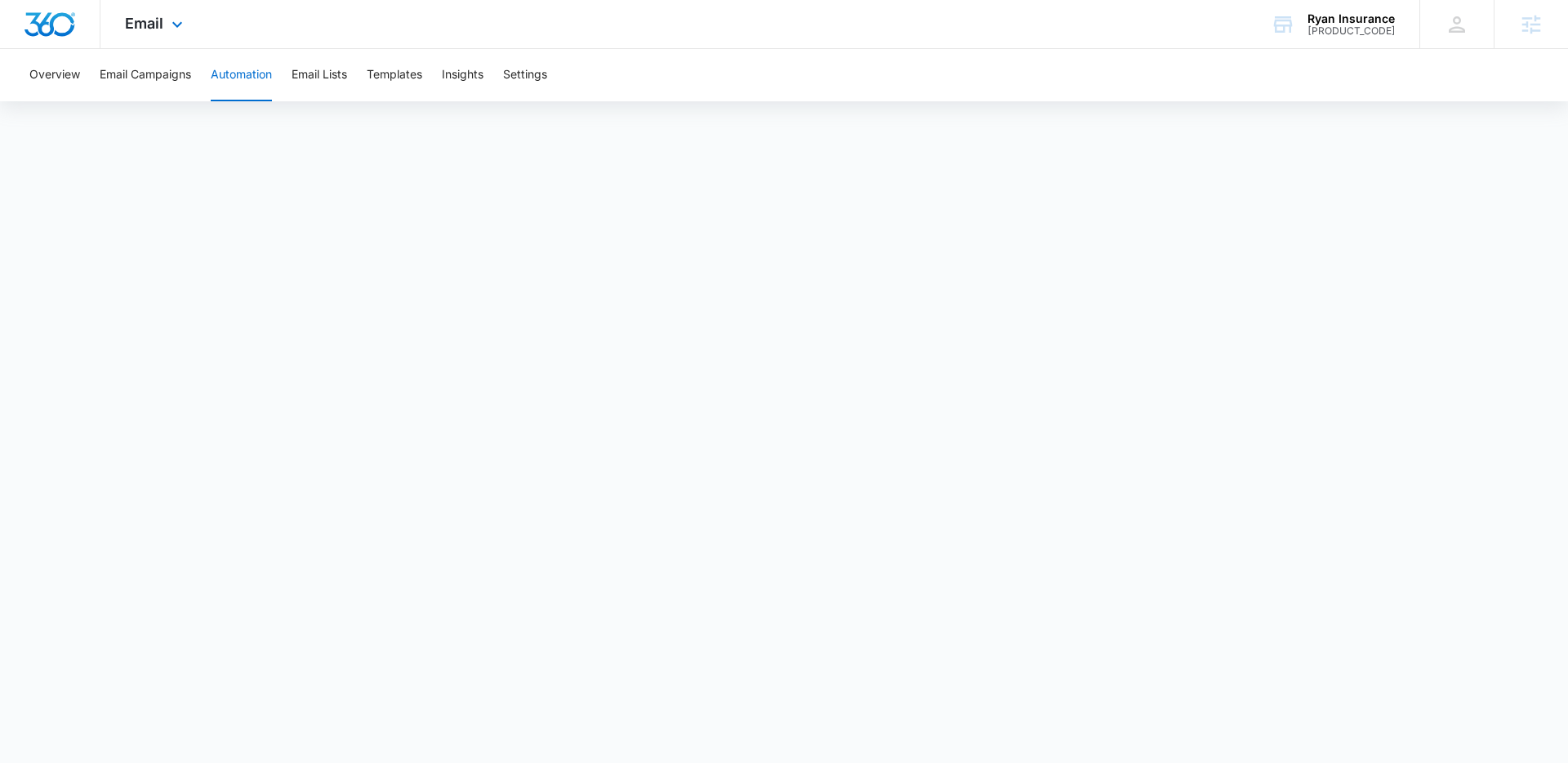 click on "Email Apps Reputation Websites Forms CRM Email Social Shop Payments POS Content Ads Intelligence Files Brand Settings" at bounding box center (156, 24) 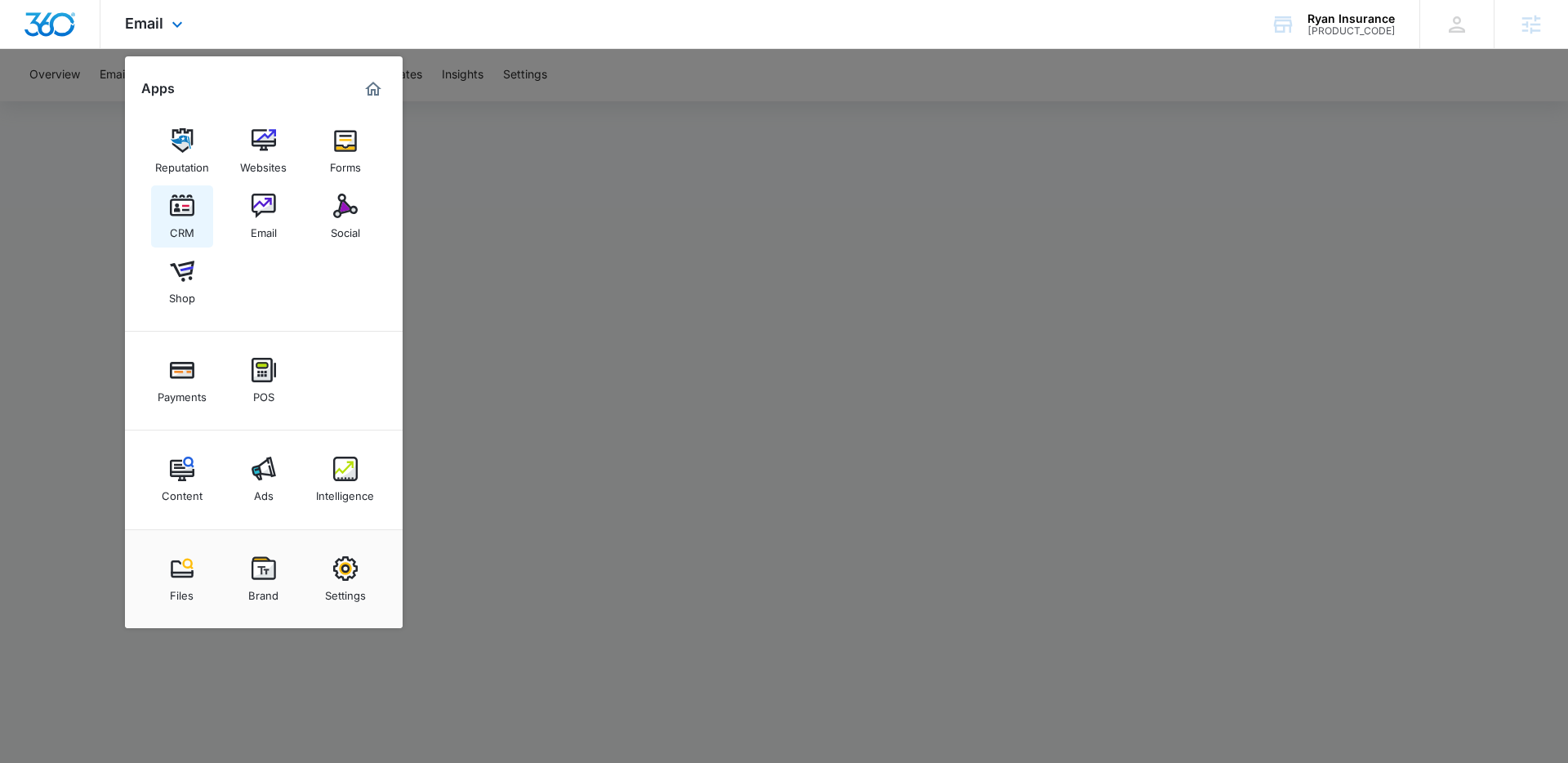 click at bounding box center (182, 206) 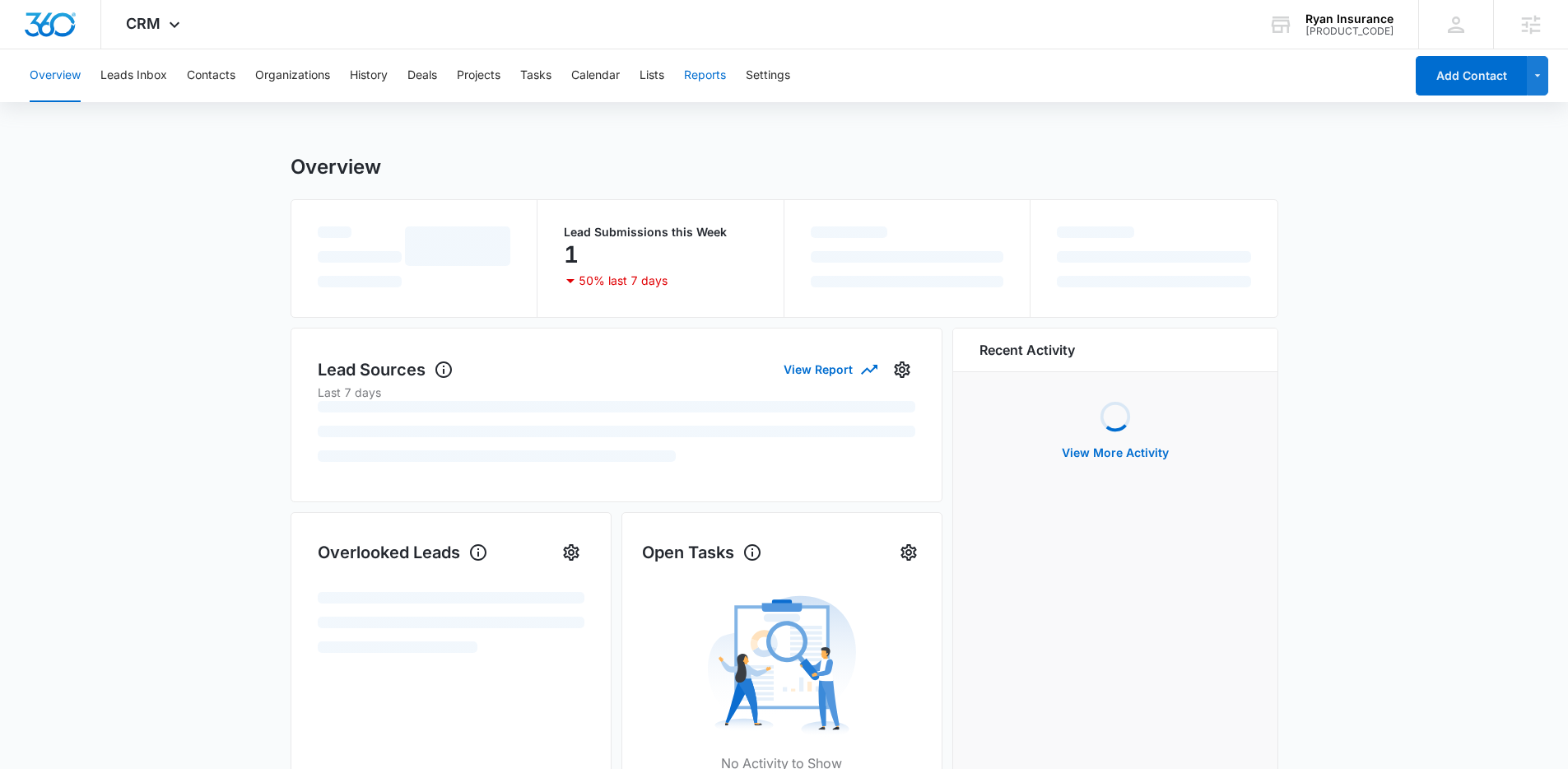 click on "Reports" at bounding box center [705, 76] 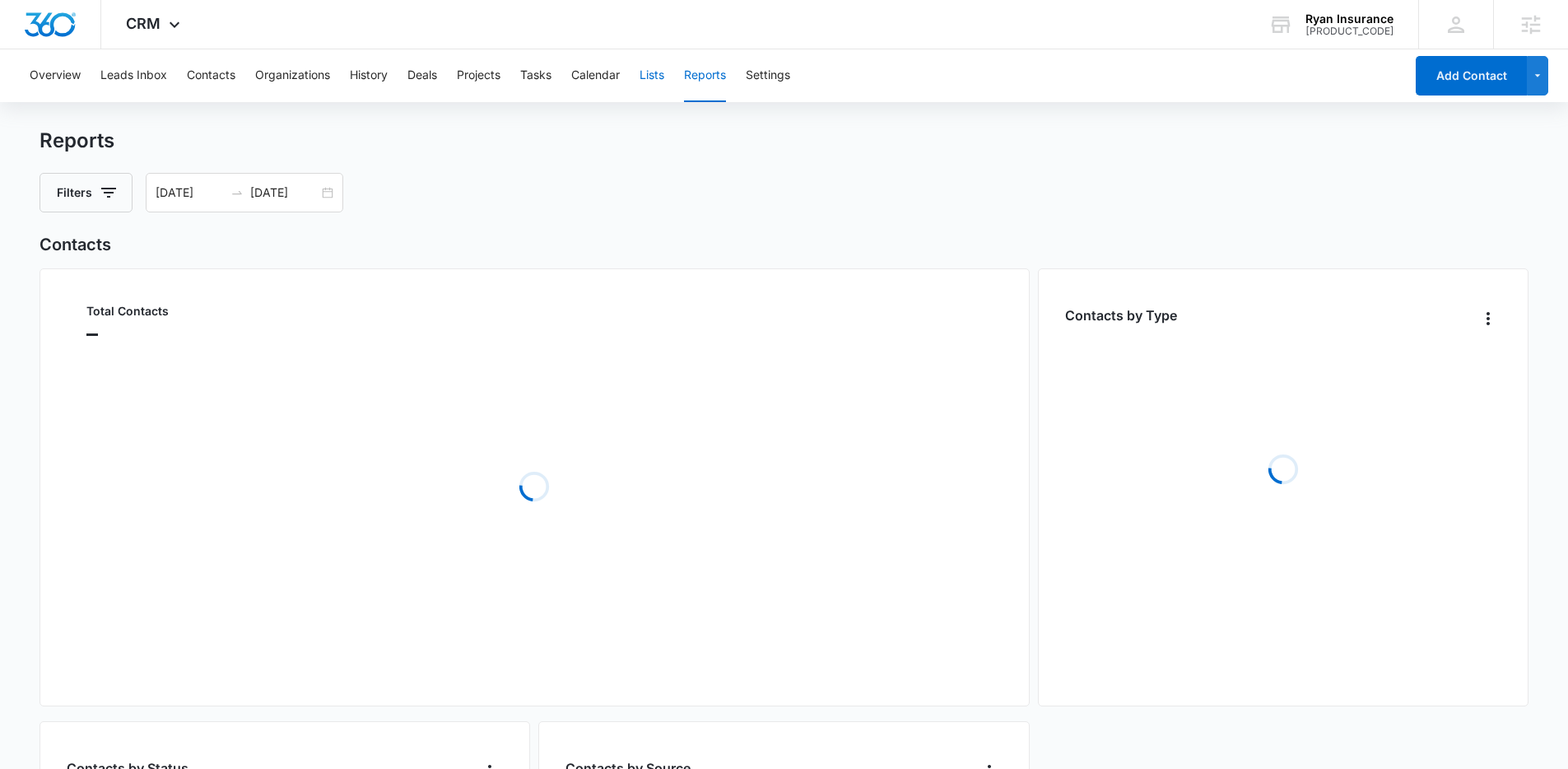 click on "Lists" at bounding box center [652, 76] 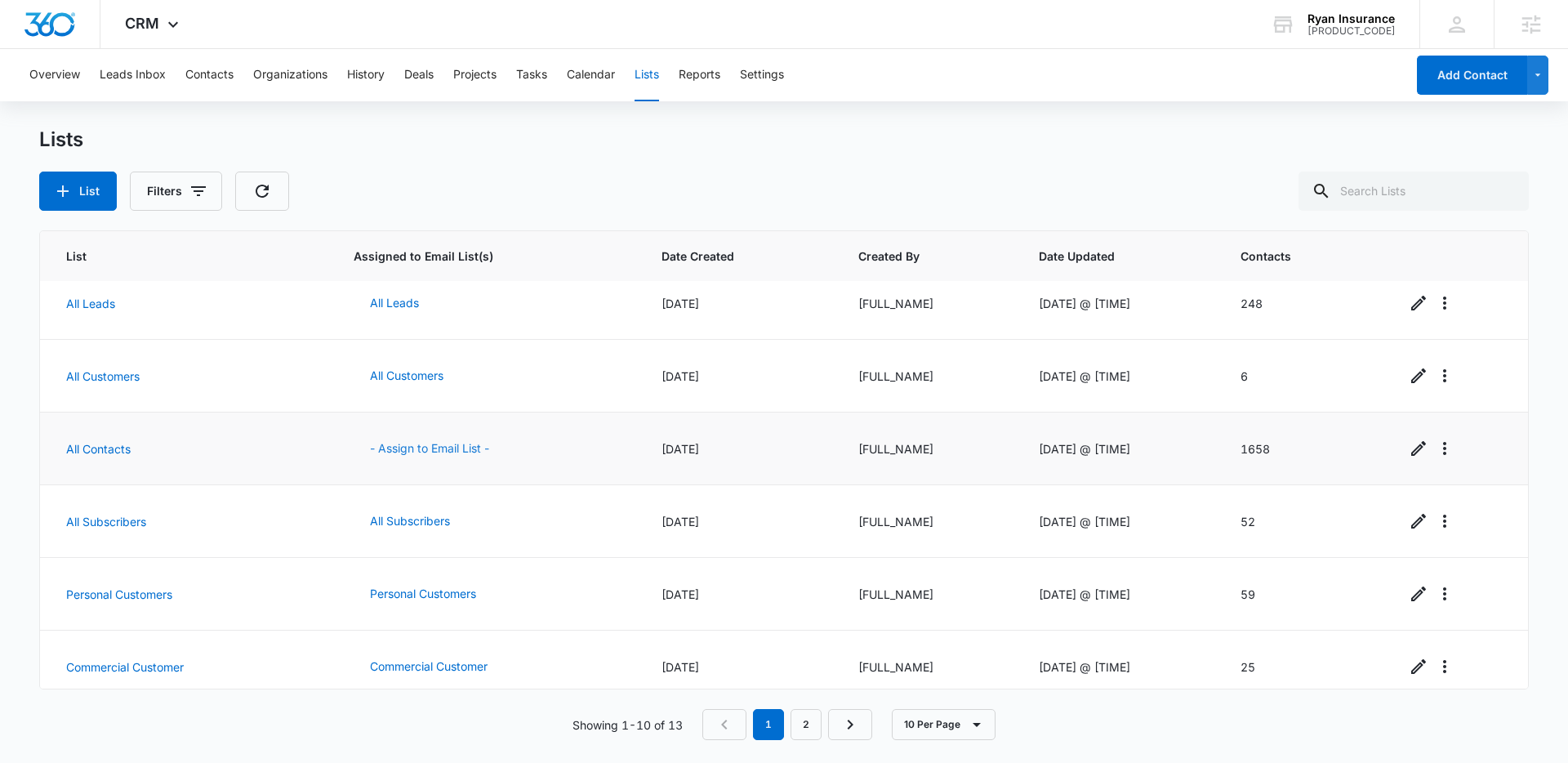 scroll, scrollTop: 31, scrollLeft: 0, axis: vertical 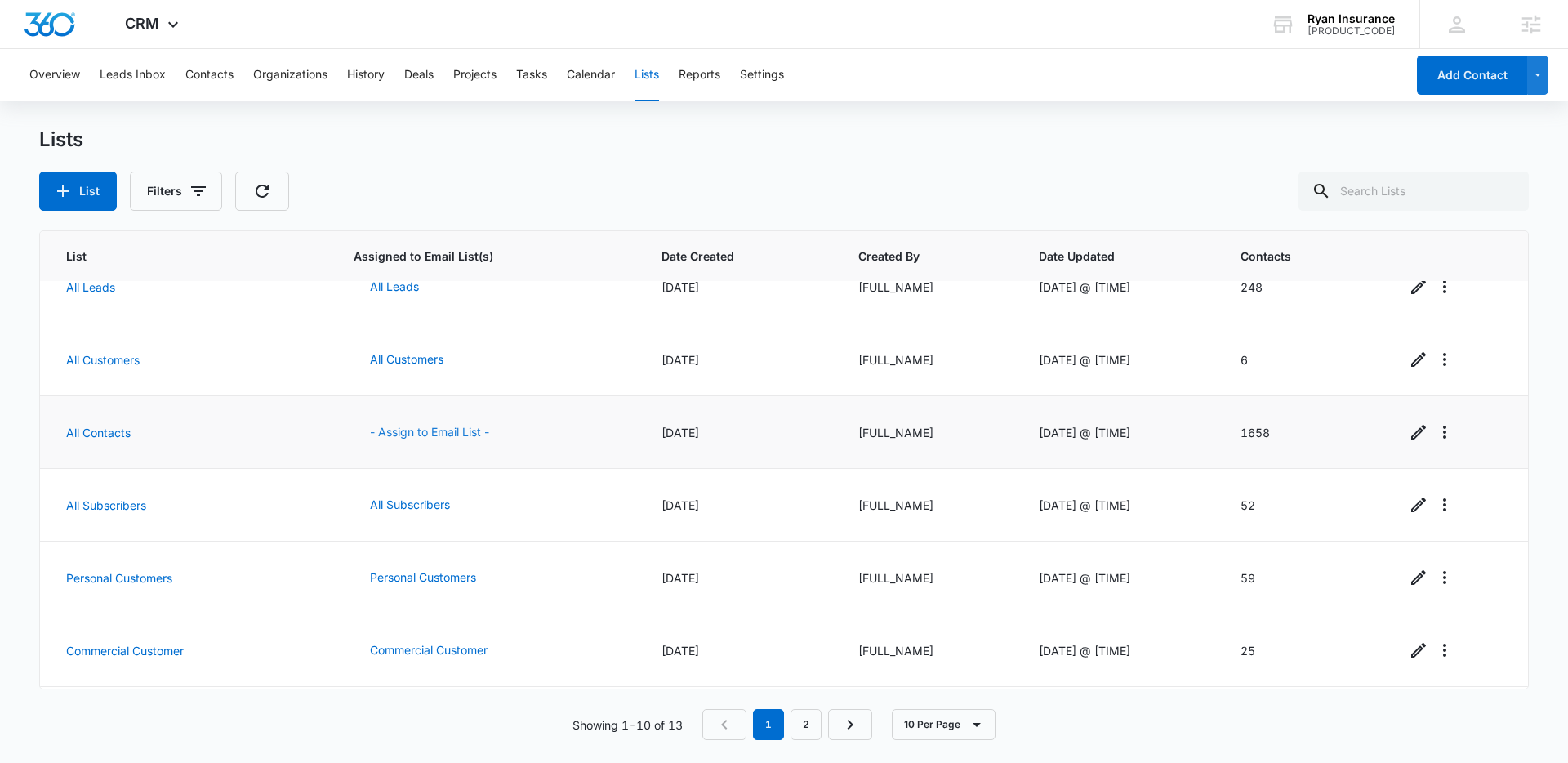 click on "- Assign to Email List -" at bounding box center (394, 287) 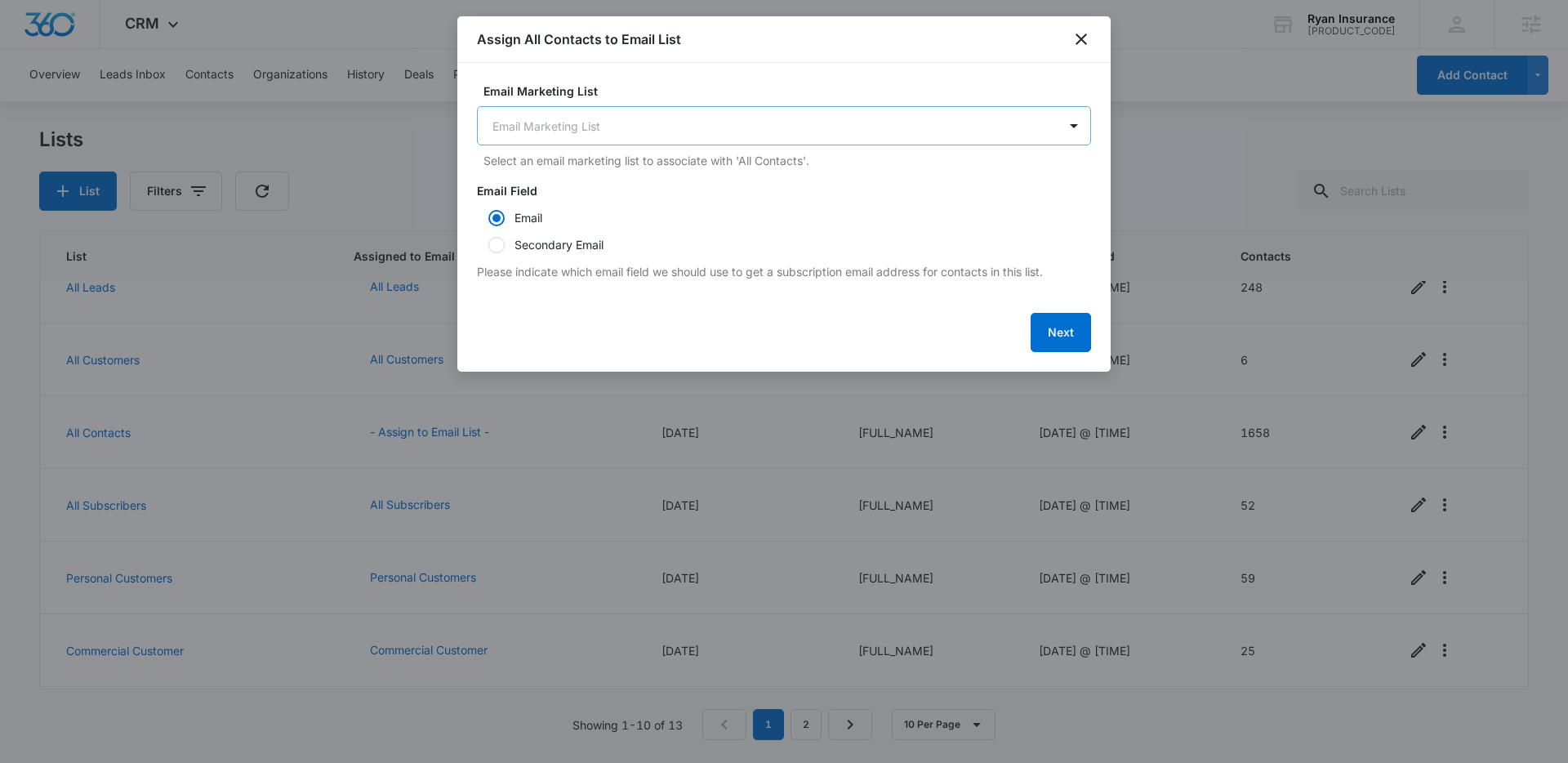 click on "CRM Apps Reputation Websites Forms CRM Email Social Shop Payments POS Content Ads Intelligence Files Brand Settings Ryan Insurance M35808 Your Accounts View All AH Austin Hunt austin.hunt@madwire.com My Profile Notifications Support Logout Terms & Conditions • Privacy Policy Agencies Overview Leads Inbox Contacts Organizations History Deals Projects Tasks Calendar Lists Reports Settings Add Contact Lists List Filters List Assigned to Email List(s) Date Created Created By Date Updated Contacts All Leads All Leads 04/20/2020 Samson Jagoras 02/09/2022 @ 8:10 am 248 All Customers All Customers 04/20/2020 Samson Jagoras 02/09/2022 @ 8:10 am 6 All Contacts - Assign to Email List - 02/15/2021 Adrianne Ridder 03/24/2021 @ 3:55 pm 1658 All Subscribers All Subscribers 03/30/2021 Aubrey Darnell 02/09/2022 @ 8:10 am 52 Personal Customers Personal Customers 03/01/2022 Kailey Almanza 03/01/2022 @ 12:34 pm 59 Commercial Customer Commercial Customer 03/01/2022 Kailey Almanza 03/01/2022 @ 12:34 pm 25 Review Requests" at bounding box center (784, 382) 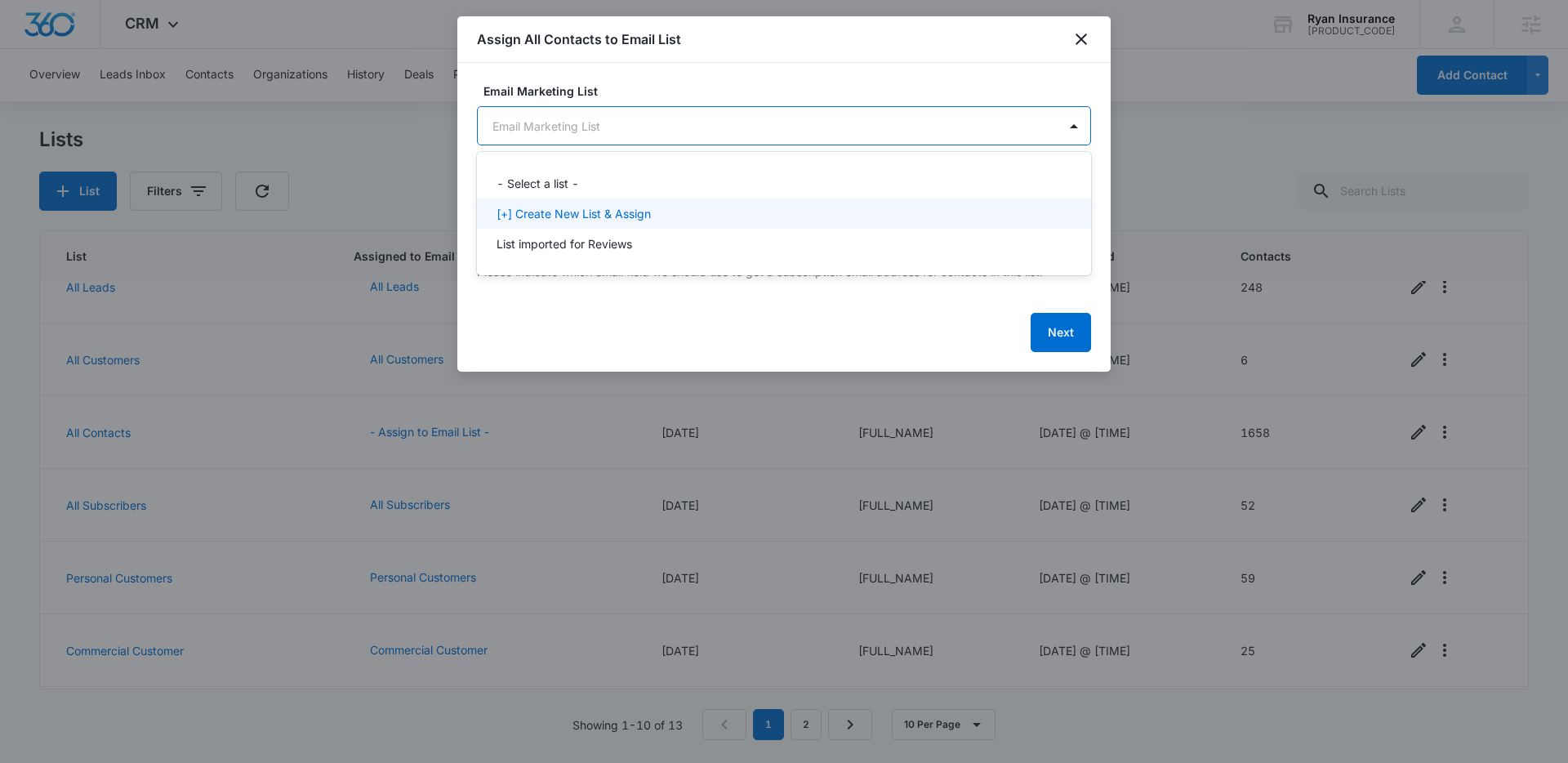 click on "[+] Create New List & Assign" at bounding box center (573, 213) 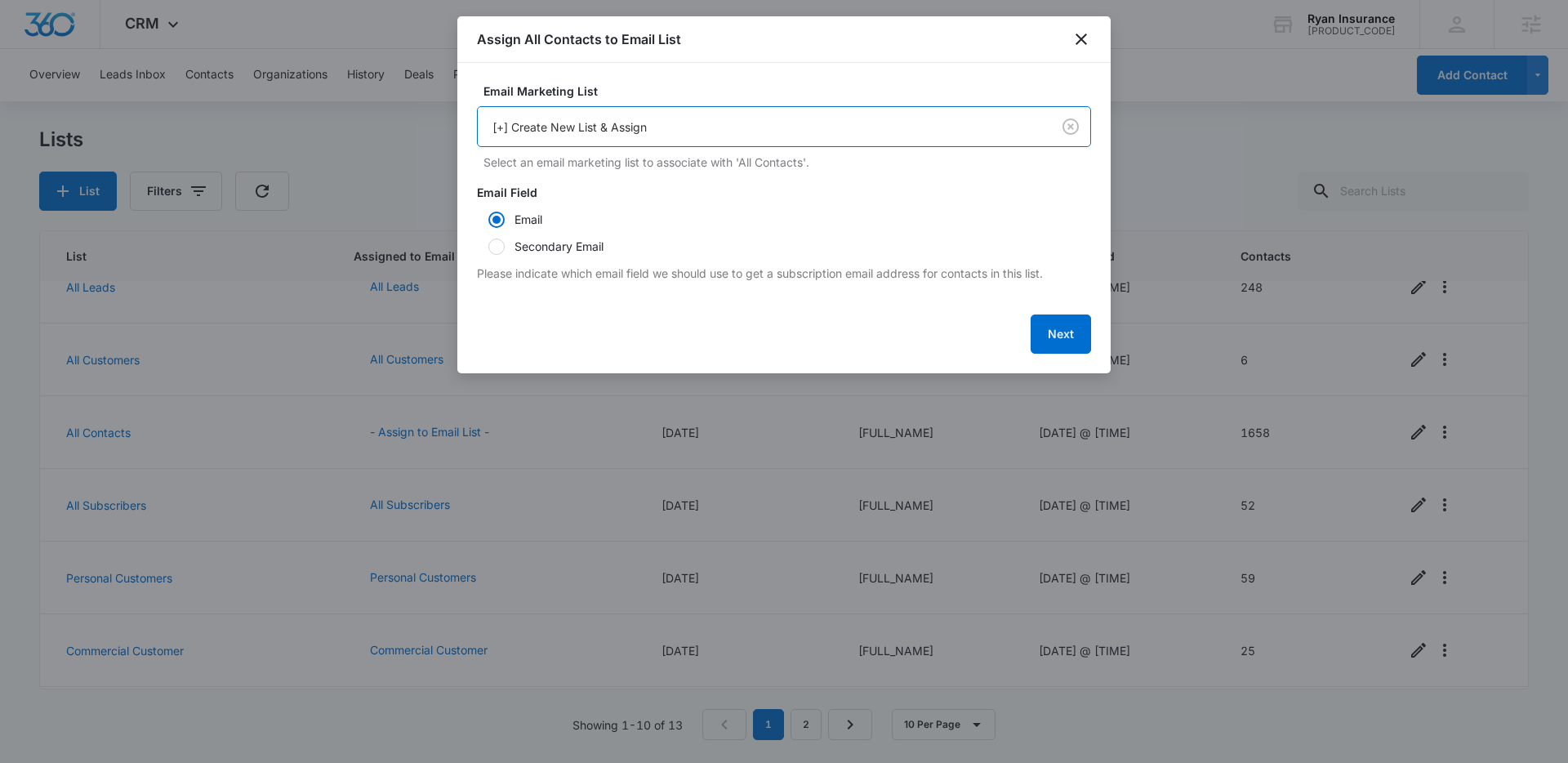 click on "CRM Apps Reputation Websites Forms CRM Email Social Shop Payments POS Content Ads Intelligence Files Brand Settings Ryan Insurance M35808 Your Accounts View All AH Austin Hunt austin.hunt@madwire.com My Profile Notifications Support Logout Terms & Conditions • Privacy Policy Agencies Overview Leads Inbox Contacts Organizations History Deals Projects Tasks Calendar Lists Reports Settings Add Contact Lists List Filters List Assigned to Email List(s) Date Created Created By Date Updated Contacts All Leads All Leads 04/20/2020 Samson Jagoras 02/09/2022 @ 8:10 am 248 All Customers All Customers 04/20/2020 Samson Jagoras 02/09/2022 @ 8:10 am 6 All Contacts - Assign to Email List - 02/15/2021 Adrianne Ridder 03/24/2021 @ 3:55 pm 1658 All Subscribers All Subscribers 03/30/2021 Aubrey Darnell 02/09/2022 @ 8:10 am 52 Personal Customers Personal Customers 03/01/2022 Kailey Almanza 03/01/2022 @ 12:34 pm 59 Commercial Customer Commercial Customer 03/01/2022 Kailey Almanza 03/01/2022 @ 12:34 pm 25 Review Requests" at bounding box center (784, 382) 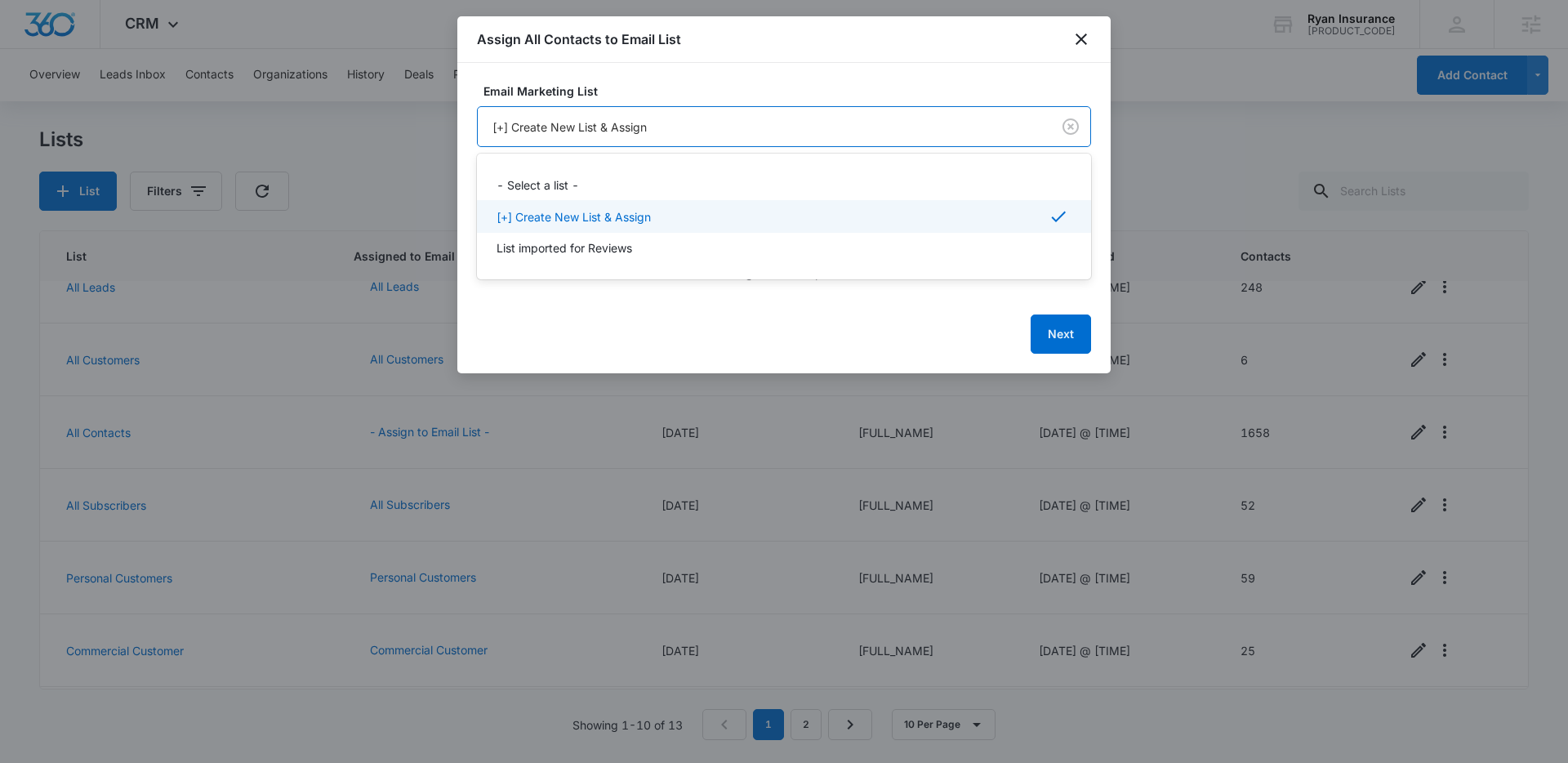 click on "[+] Create New List & Assign" at bounding box center [573, 216] 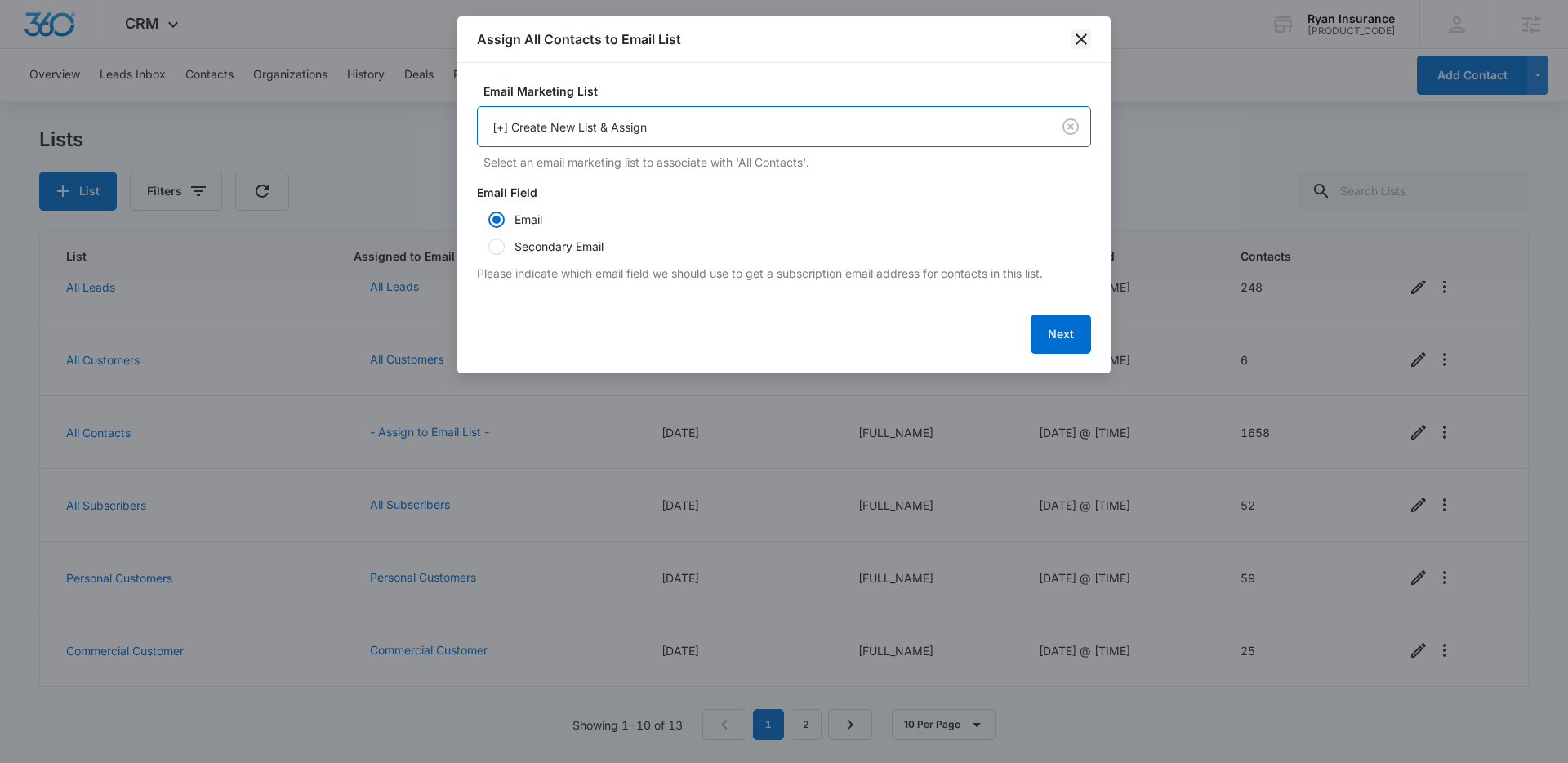 click at bounding box center (1081, 39) 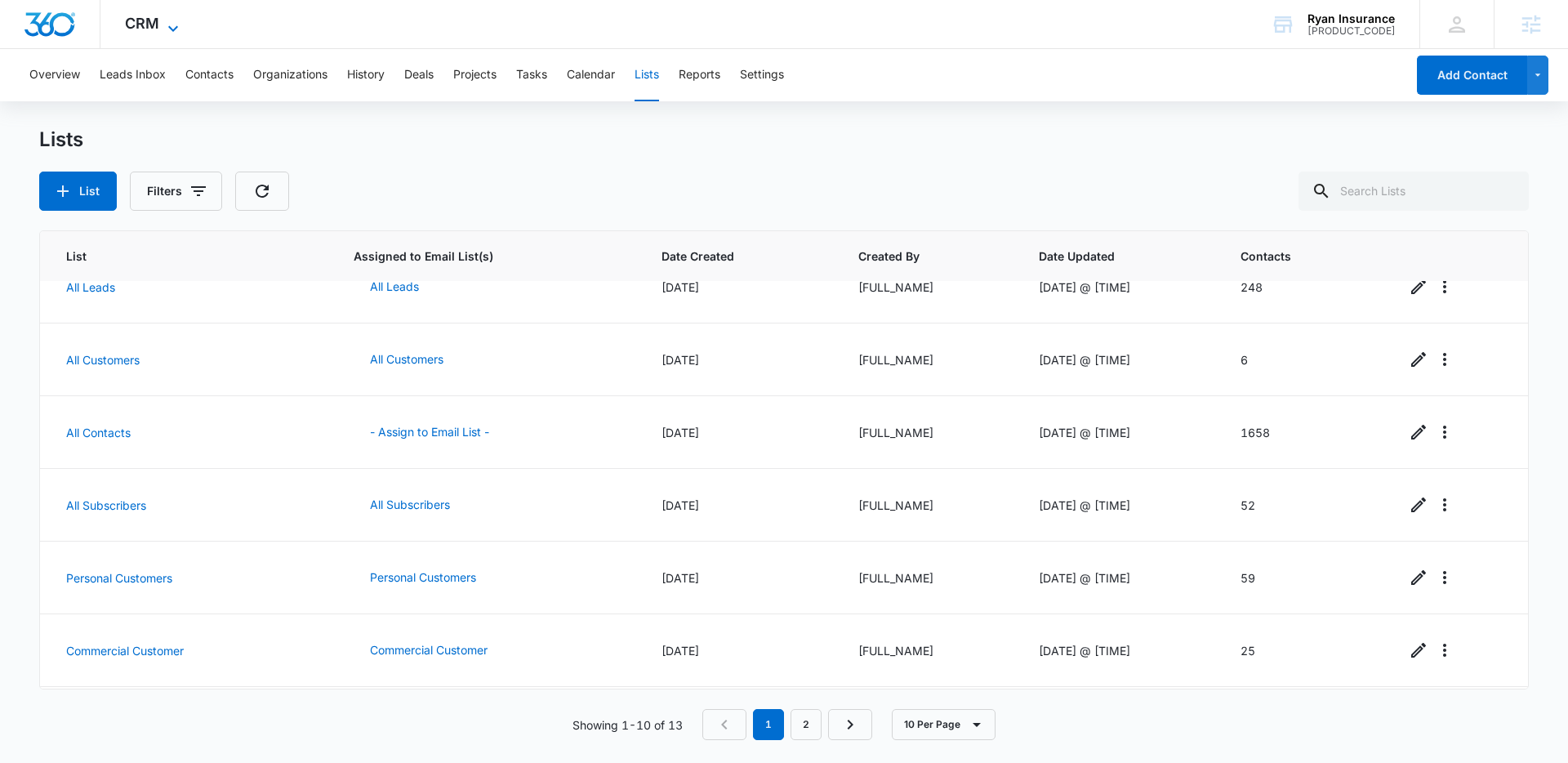 click on "CRM" at bounding box center [142, 23] 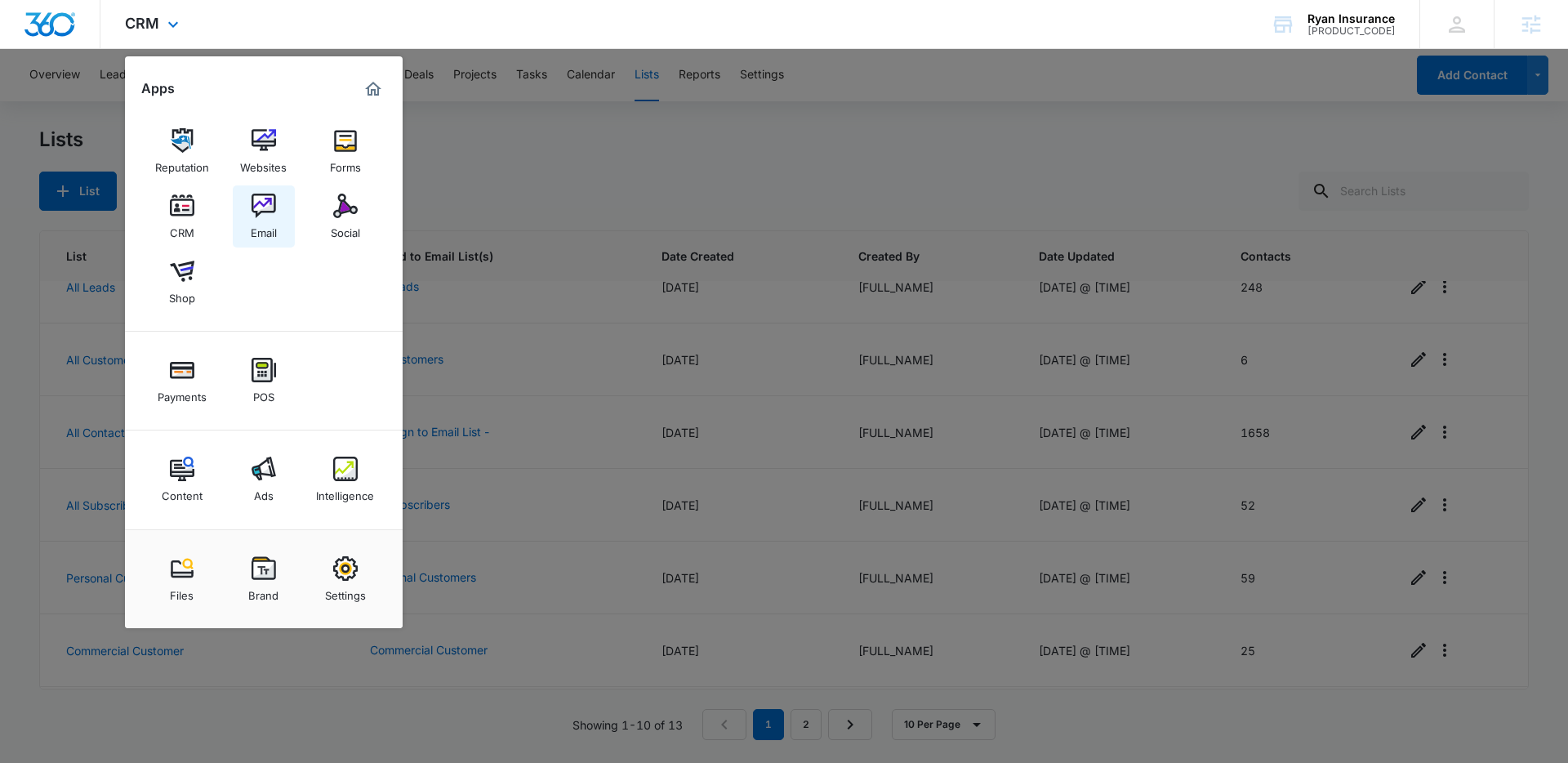 click on "Email" at bounding box center [264, 229] 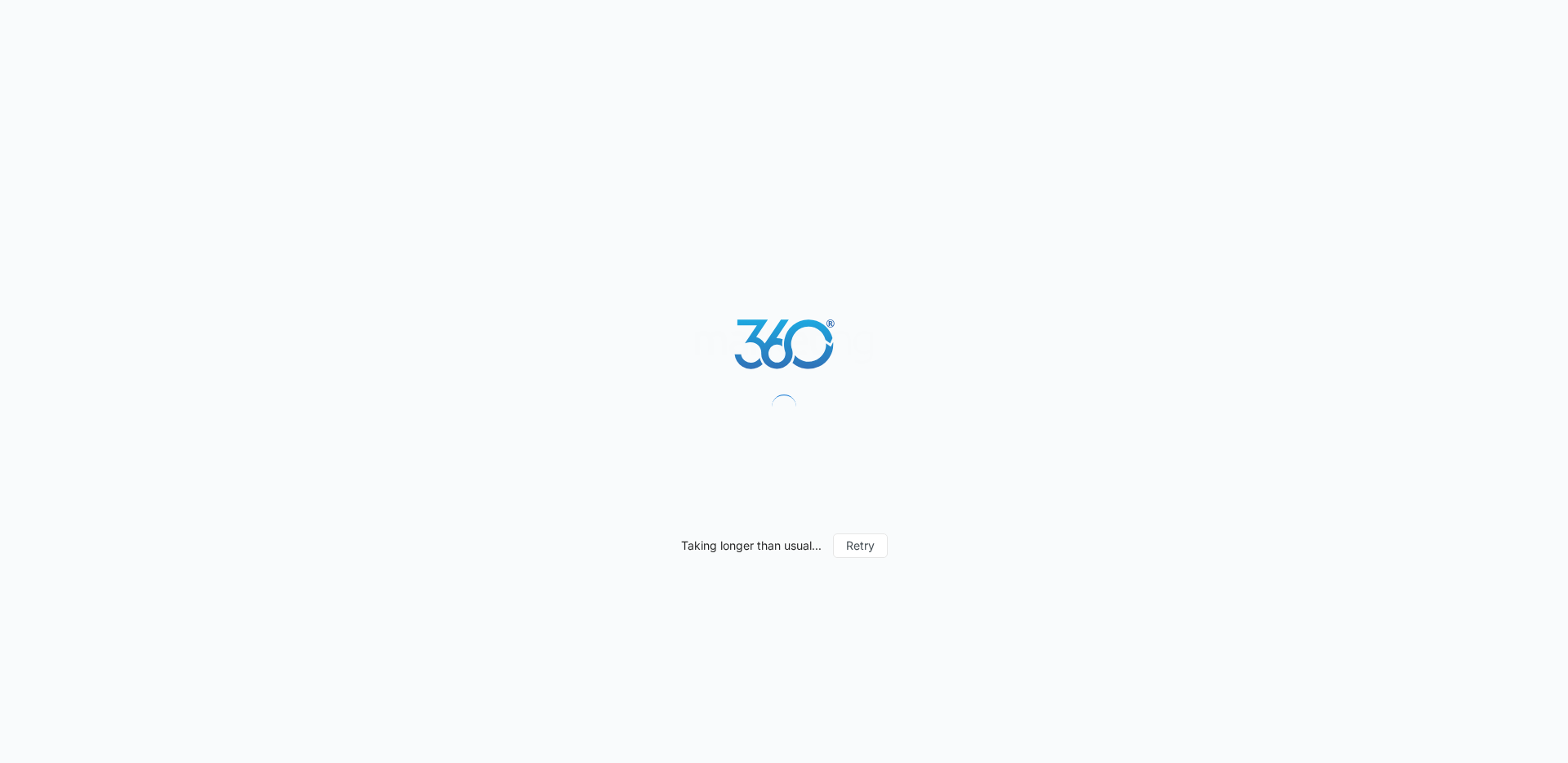 scroll, scrollTop: 0, scrollLeft: 0, axis: both 